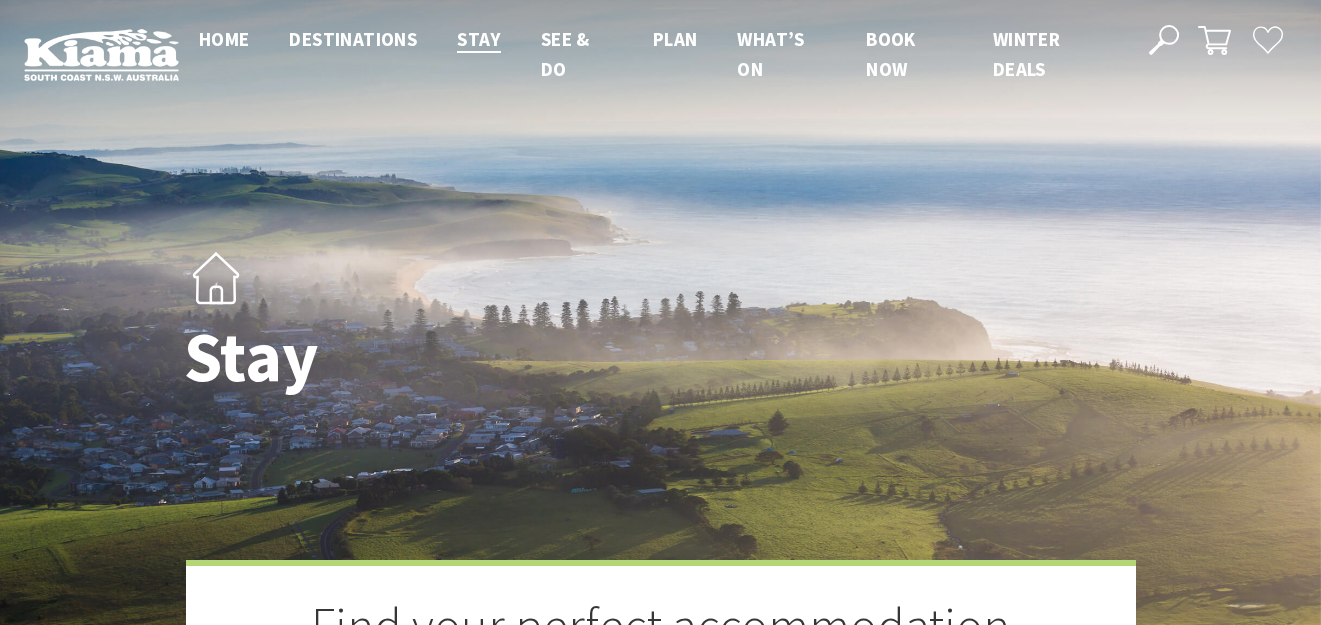 scroll, scrollTop: 0, scrollLeft: 0, axis: both 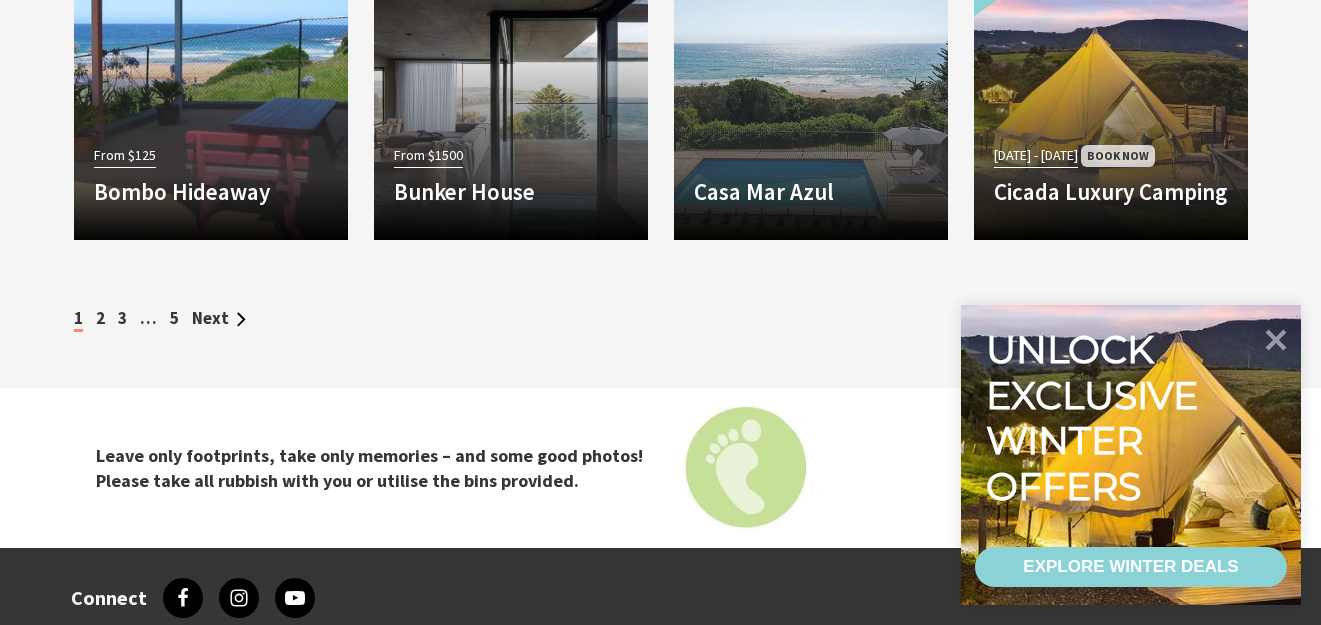 click on "EXPLORE WINTER DEALS" at bounding box center (1130, 567) 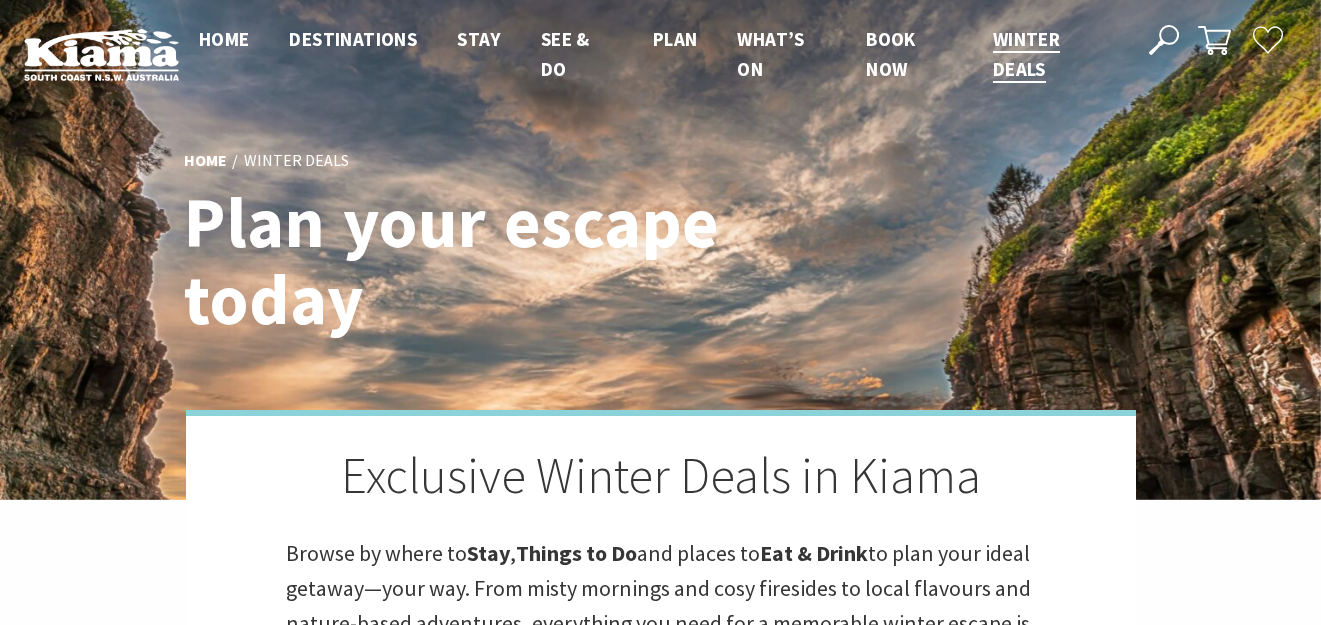 scroll, scrollTop: 0, scrollLeft: 0, axis: both 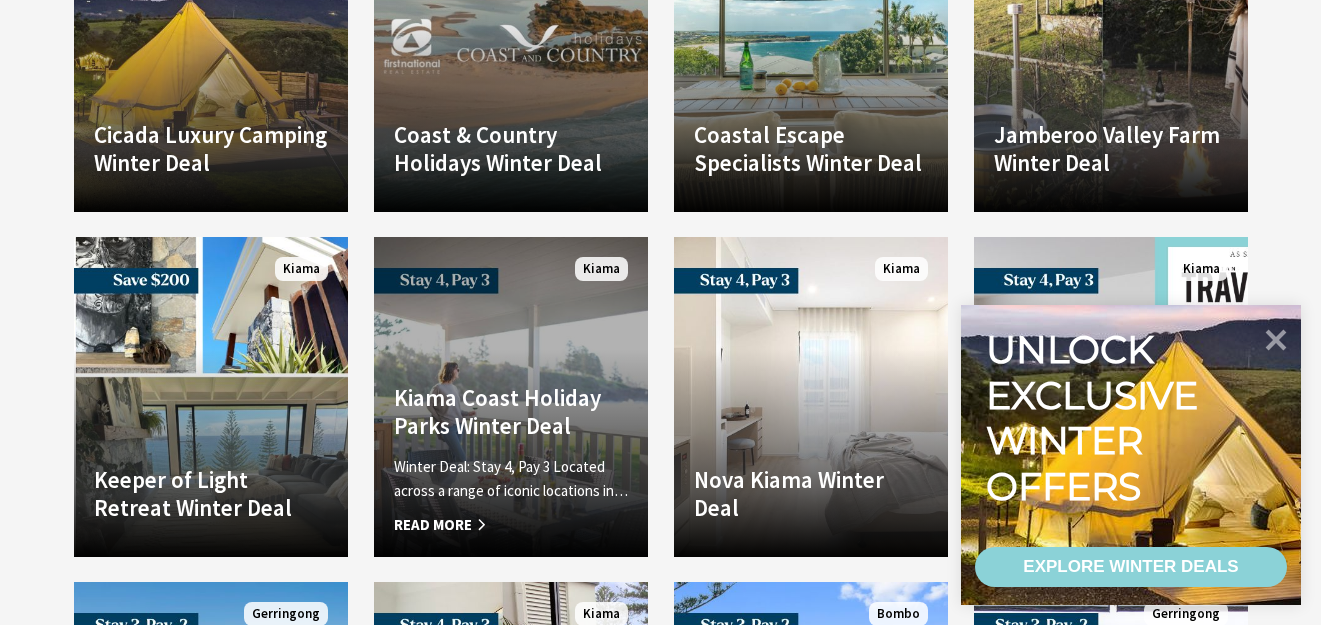 click on "Read More" at bounding box center (511, 525) 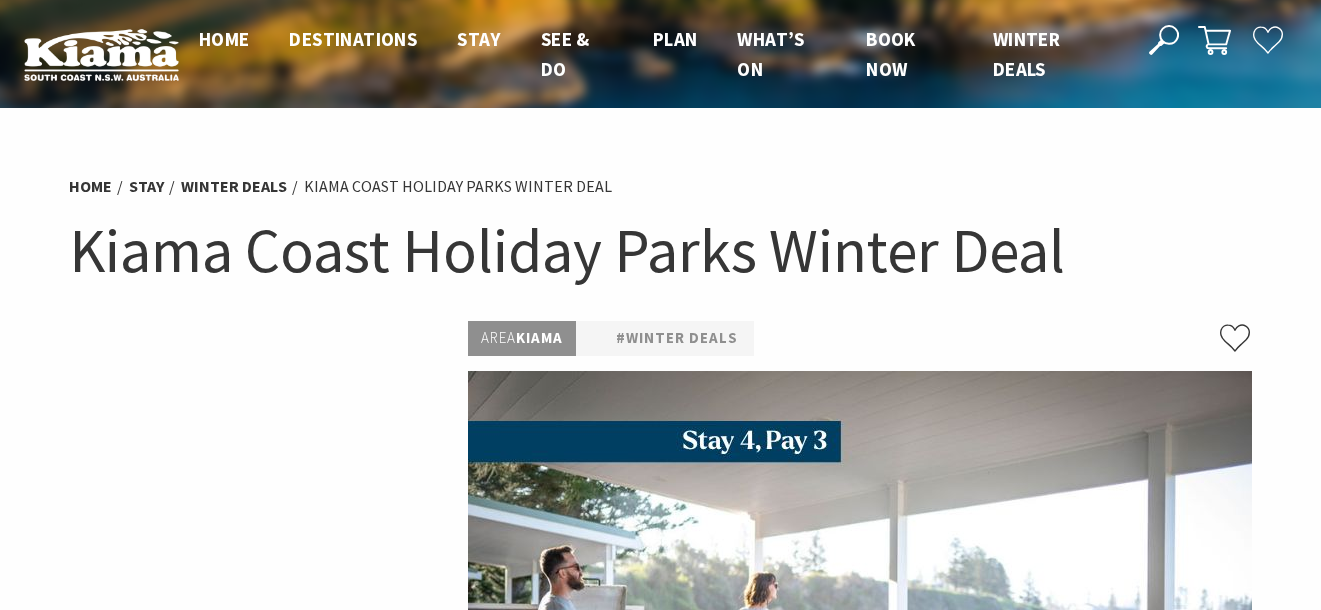scroll, scrollTop: 0, scrollLeft: 0, axis: both 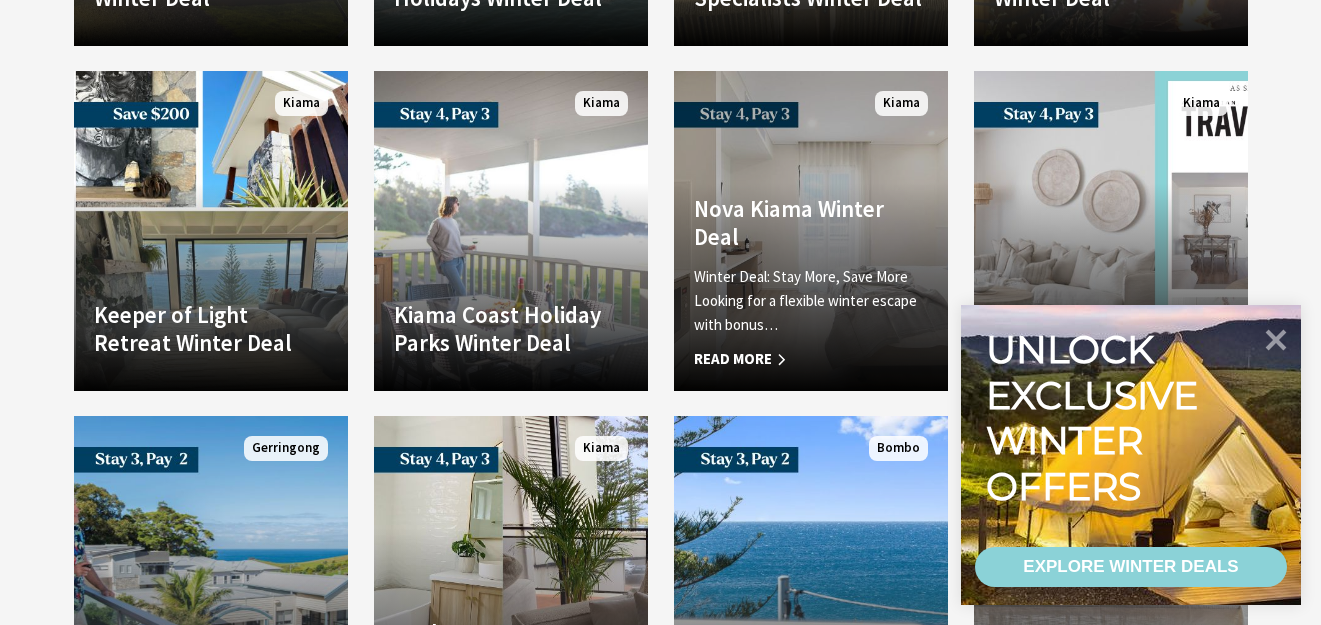 click on "Winter Deal: Stay More, Save More Looking for a flexible winter escape with bonus…" at bounding box center [811, 301] 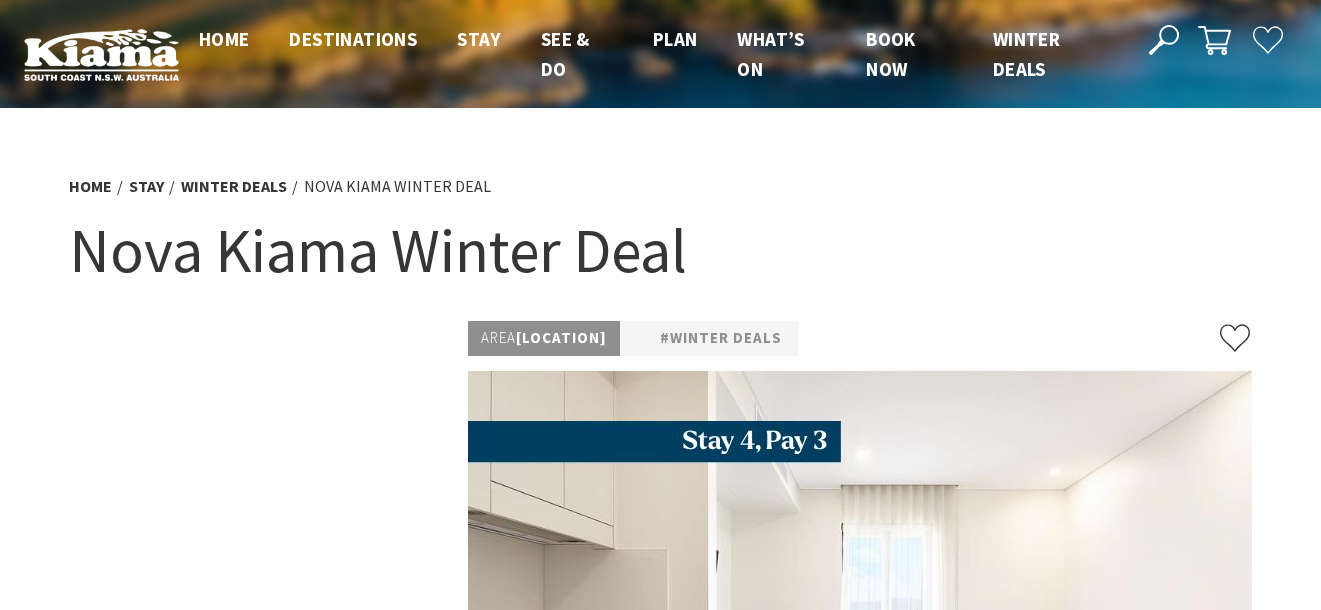 scroll, scrollTop: 0, scrollLeft: 0, axis: both 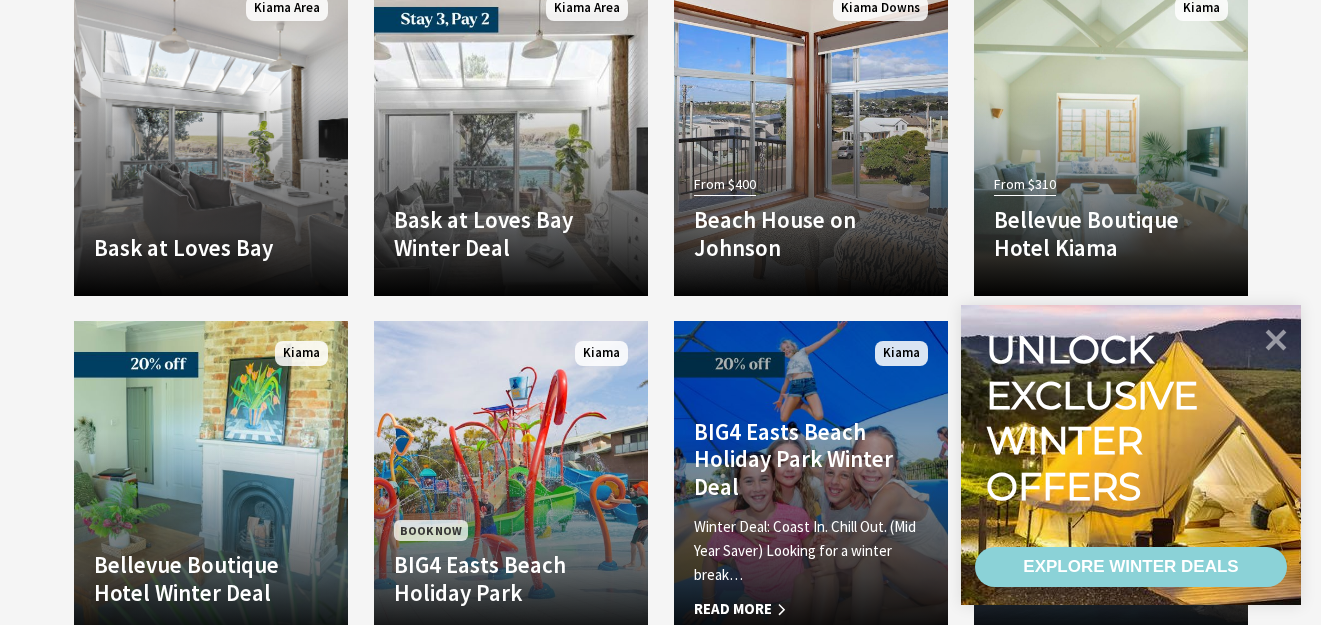 click on "BIG4 Easts Beach Holiday Park Winter Deal
Winter Deal: Coast In. Chill Out. (Mid Year Saver) Looking for a winter break…
Read More" at bounding box center [811, 520] 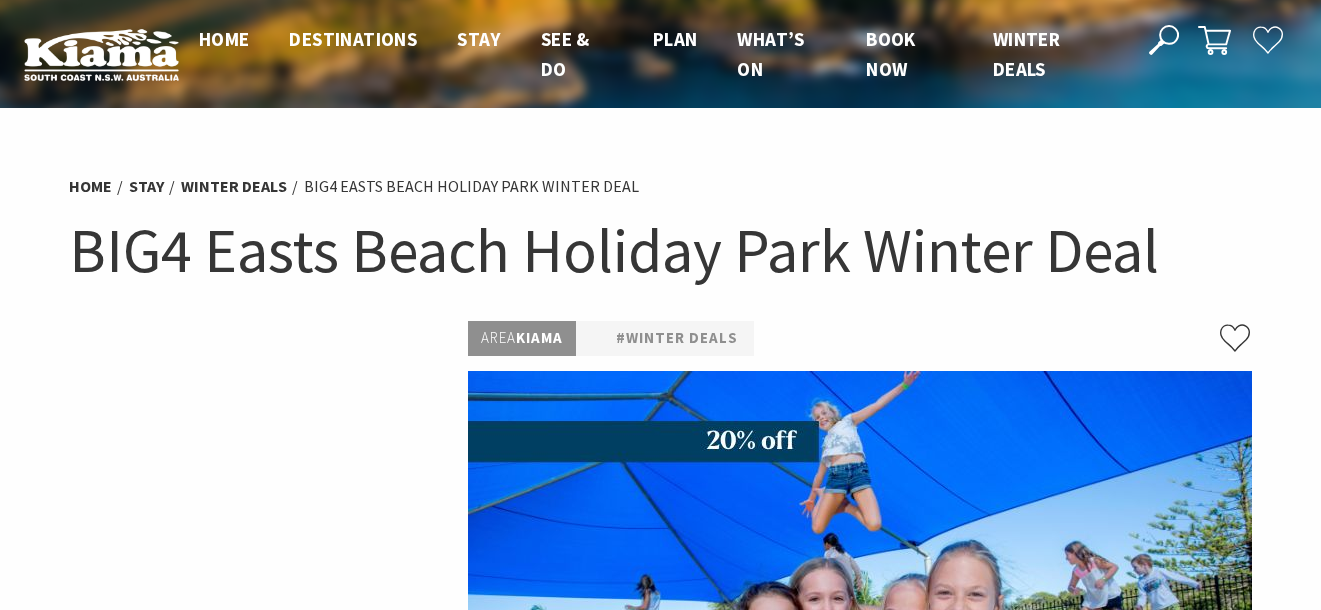 scroll, scrollTop: 0, scrollLeft: 0, axis: both 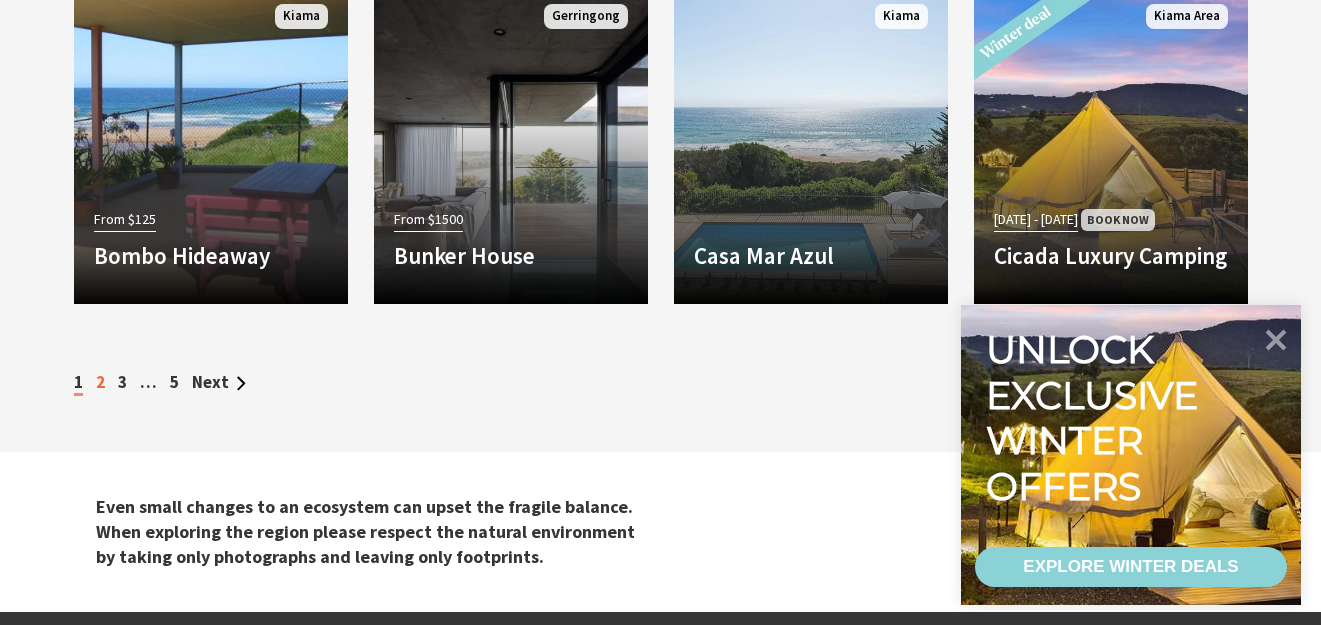 click on "2" at bounding box center [100, 382] 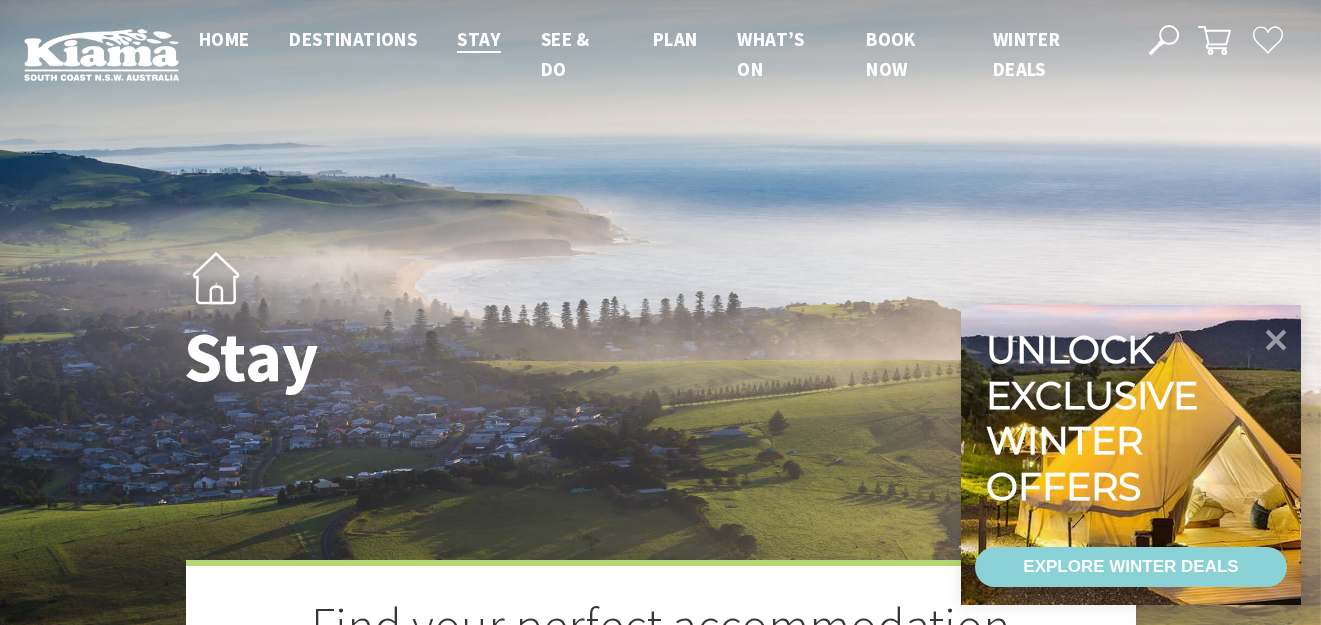 scroll, scrollTop: 0, scrollLeft: 0, axis: both 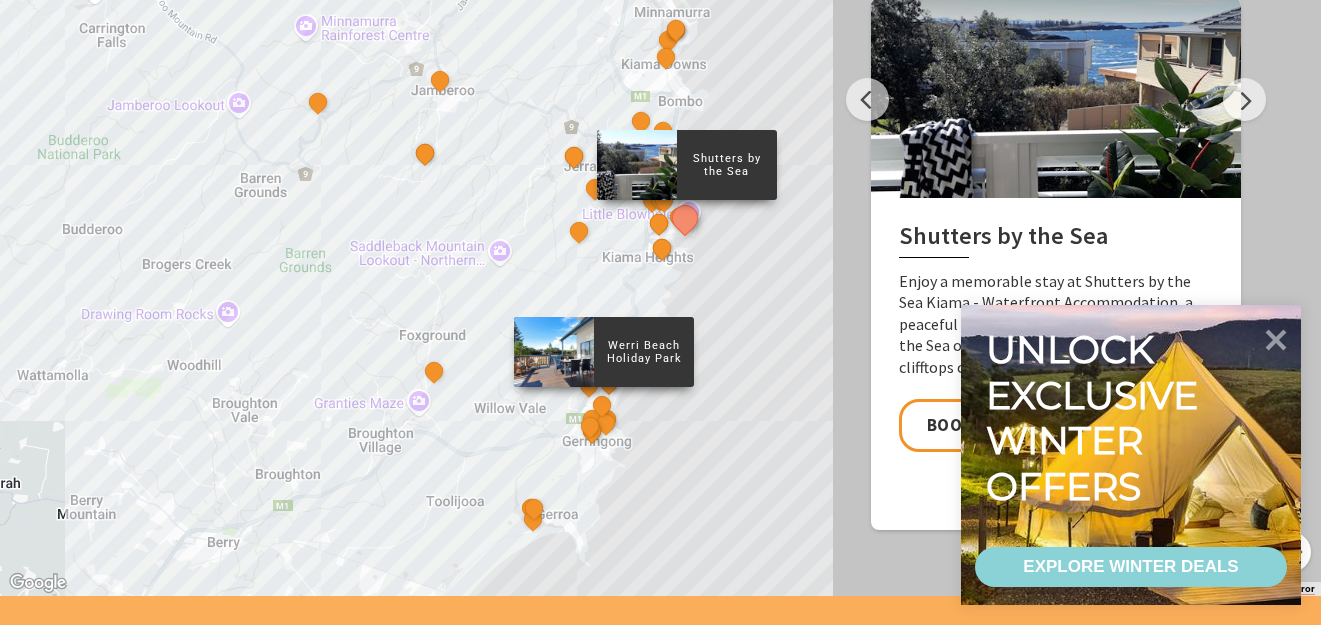 click on "Werri Beach Holiday Park" at bounding box center (644, 352) 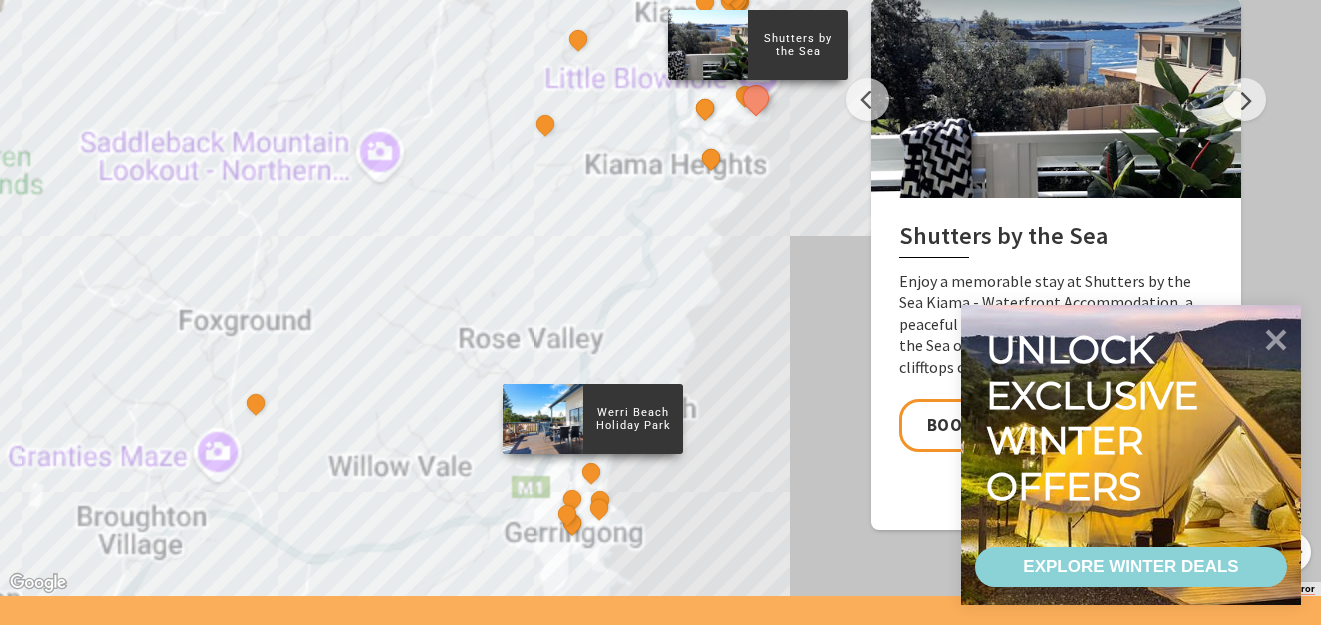 click on "Shutters by the Sea The Sebel Kiama Seaside Escape 1 Driftwood Beach House Kiama Kiama Coast Holiday Parks Winter Deal Bellevue Boutique Hotel Kiama Saddleback Grove Jamberoo Valley Farm Winter Deal Nova Kiama Winter Deal South Coast Holidays Winter Deal BIG4 Easts Beach Holiday Park Winter Deal Cicada Luxury Camping Winter Deal Coast & Country Holidays Winter Deal Park Ridge Retreat Winter Deal Sundara Beach House Winter Deal Seabreeze Luxury Apartment Kiama Winter Deal Coastal Escape Specialists Winter Deal Keeper of Light Retreat Winter Deal Bask at Loves Bay Winter Deal Bellevue Boutique Hotel Winter Deal A Winter Deal - The Sebel Kiama Oceanview Kiama Winter Deal Keeper of Light Retreat Salty Palms Beach House on Johnson That Retro Place Kiama The KG Residence Seaside Escape Kiama Kove Apartments Kiama Coastal Escape Specialists Greyleigh Kiama Oceanview Kiama Johnson Street Beach House Seabreeze Luxury Apartment Kiama Green Door Kiama Bunker House Jamberoo Valley Farm Cottages Seabreeze Gerringong" at bounding box center [660, 236] 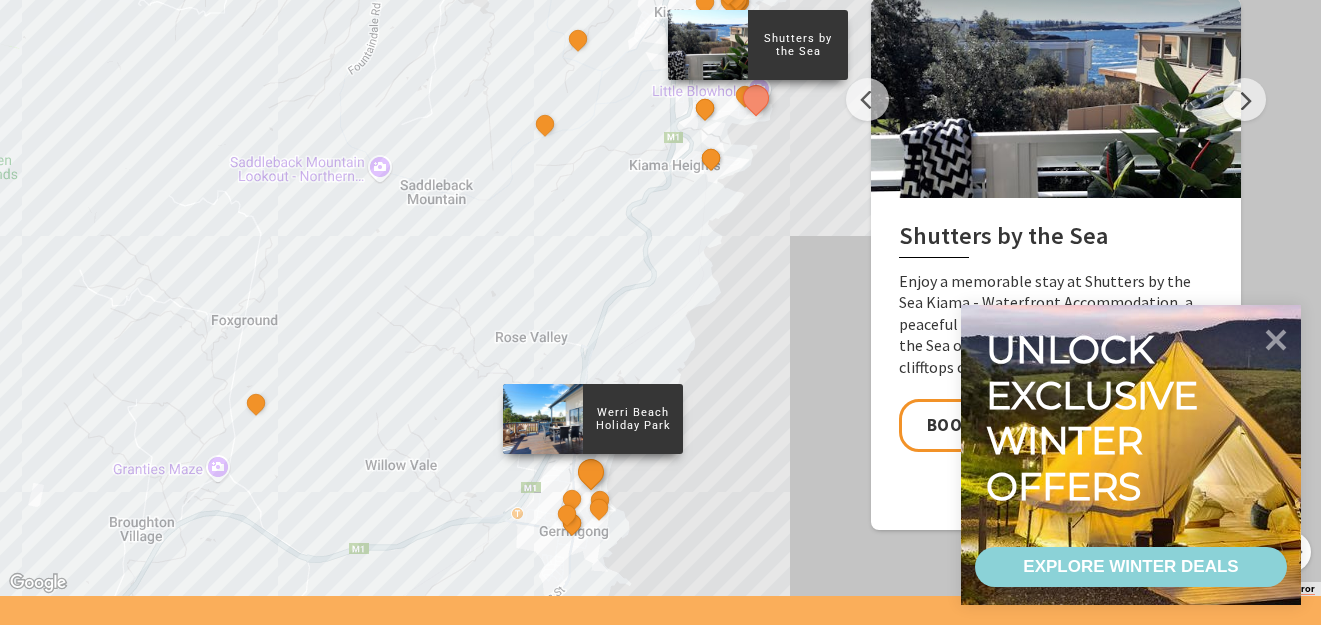click at bounding box center [590, 472] 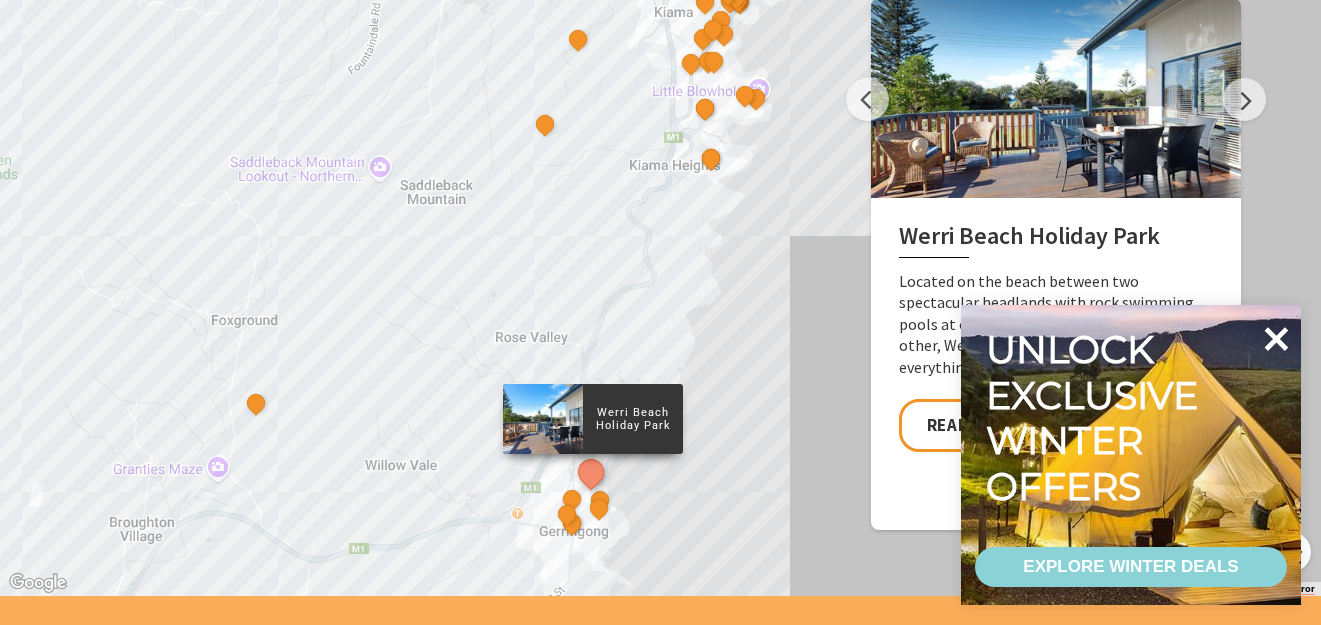 click 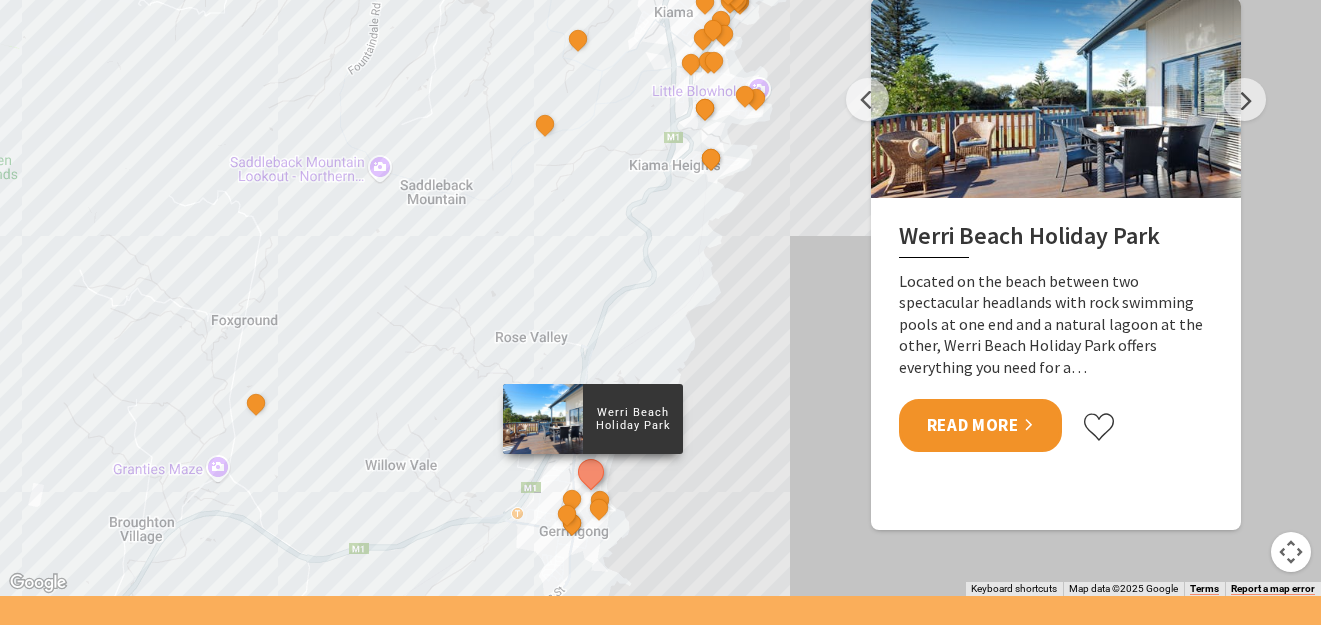 click on "Read More" at bounding box center [980, 425] 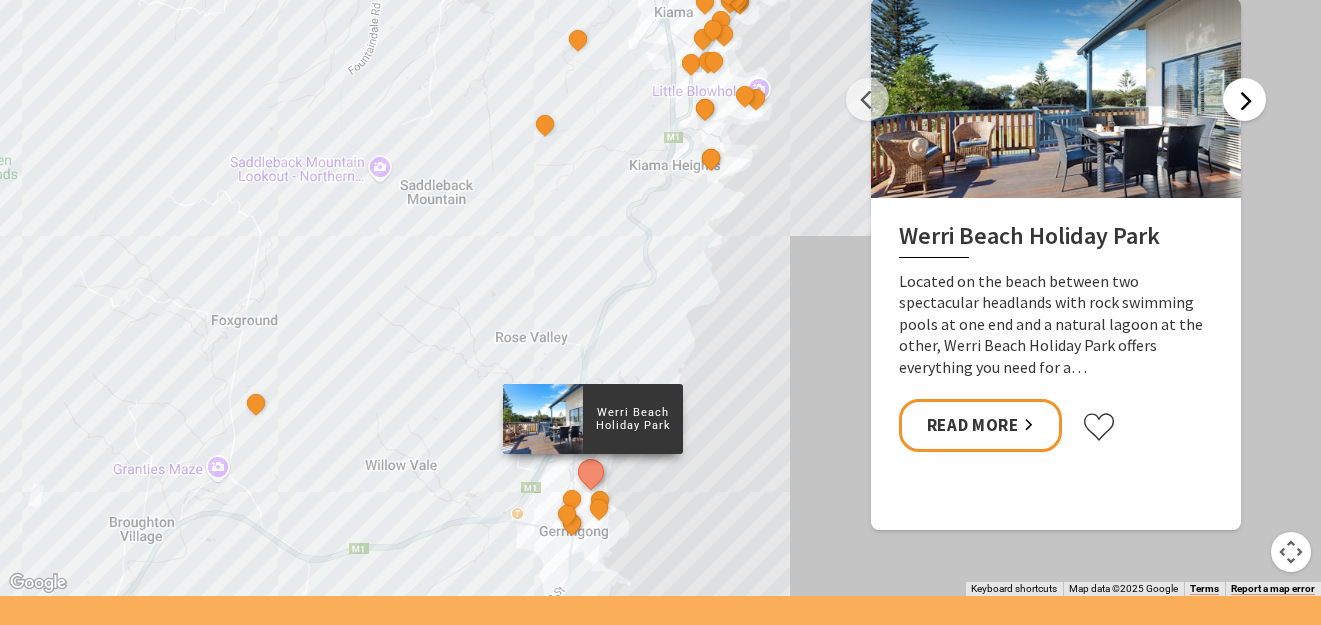 click on "Next" at bounding box center (1244, 99) 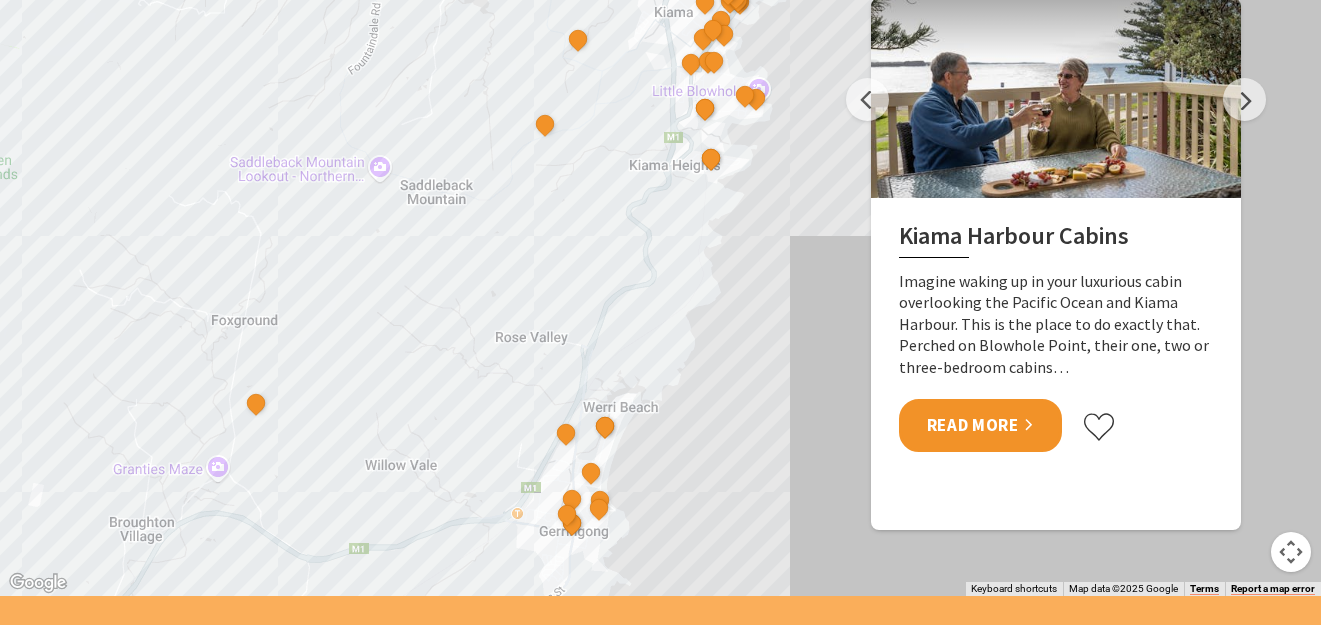 click on "Read More" at bounding box center [980, 425] 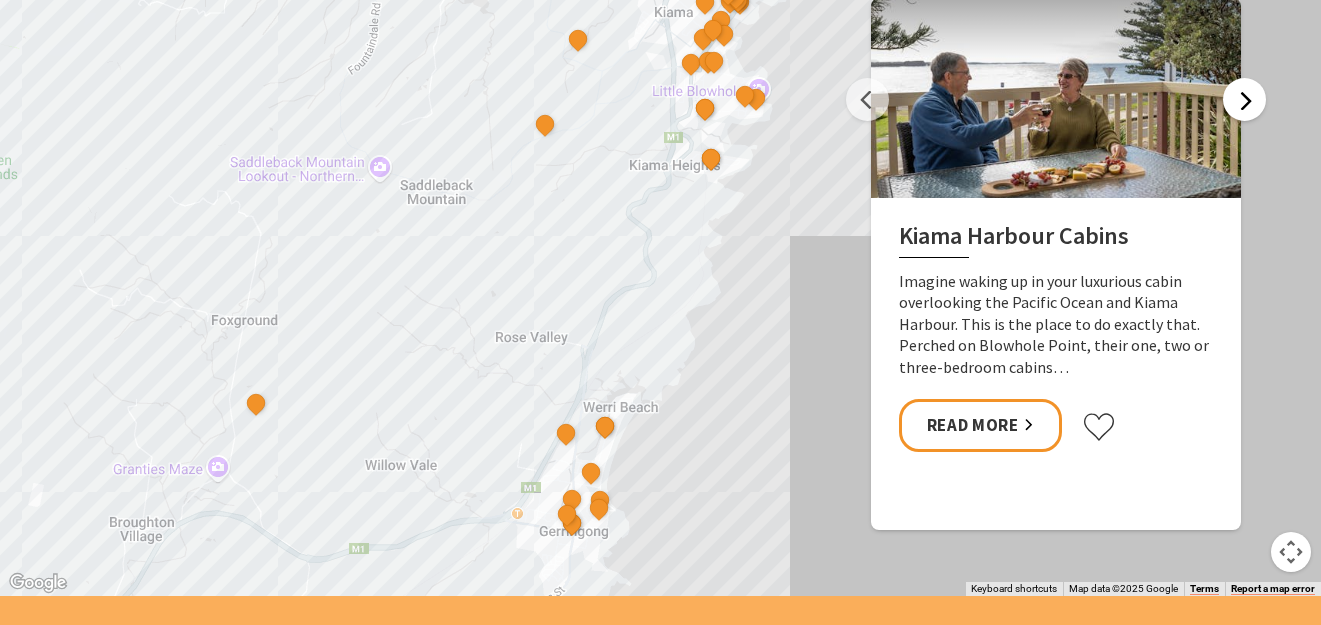 click on "Next" at bounding box center (1244, 99) 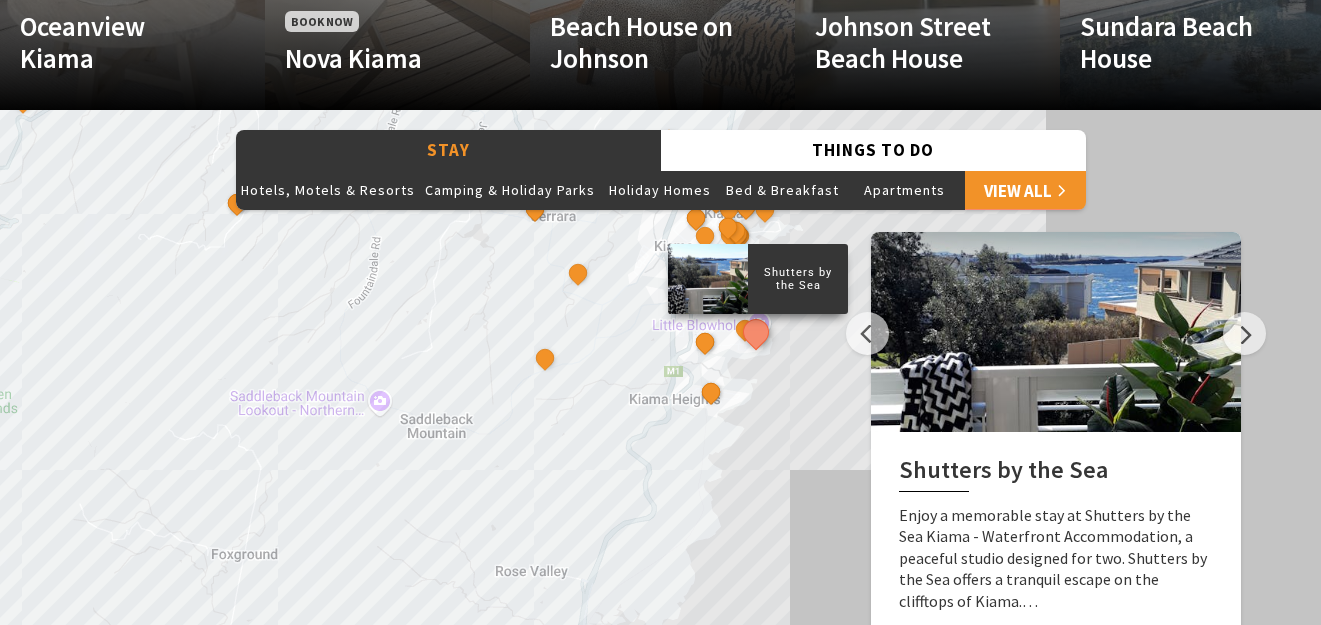 scroll, scrollTop: 1598, scrollLeft: 0, axis: vertical 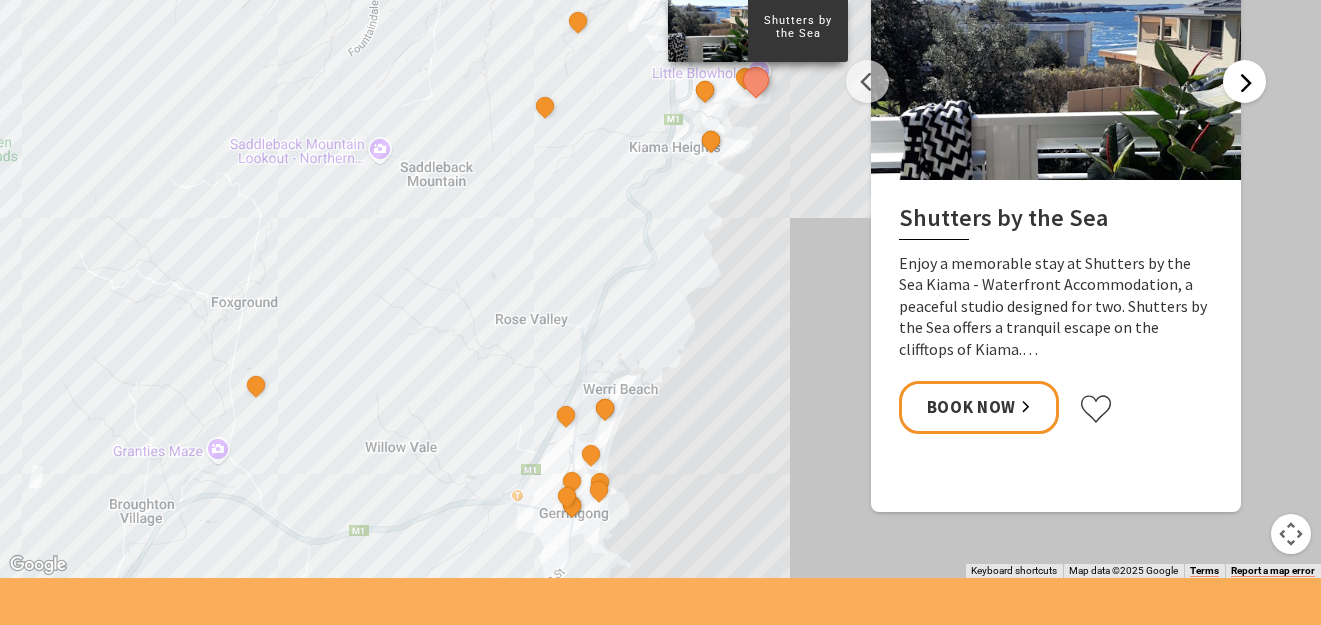 click on "Next" at bounding box center [1244, 81] 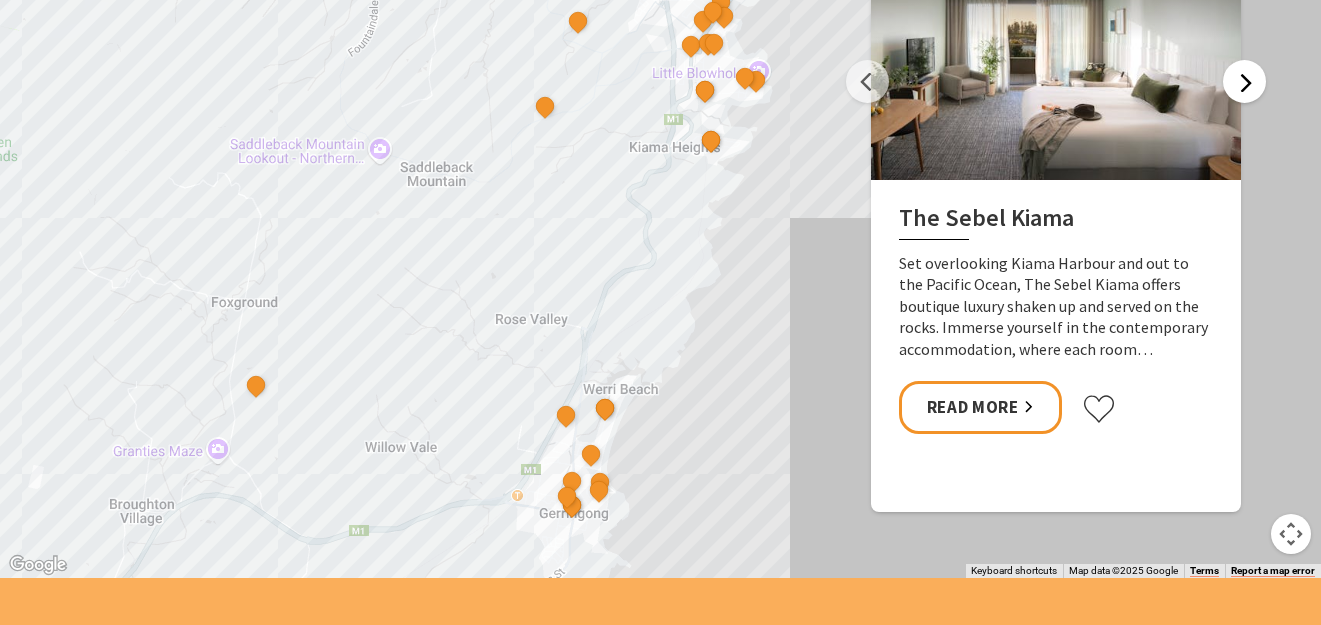 click on "Next" at bounding box center [1244, 81] 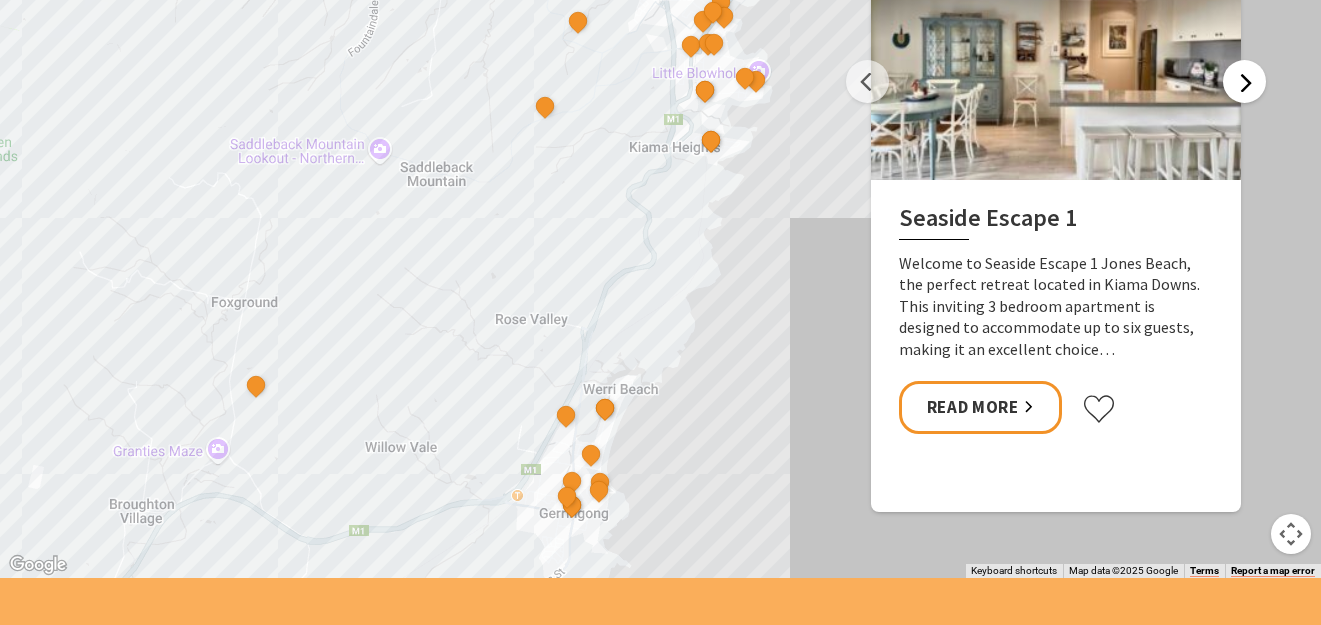 click on "Next" at bounding box center [1244, 81] 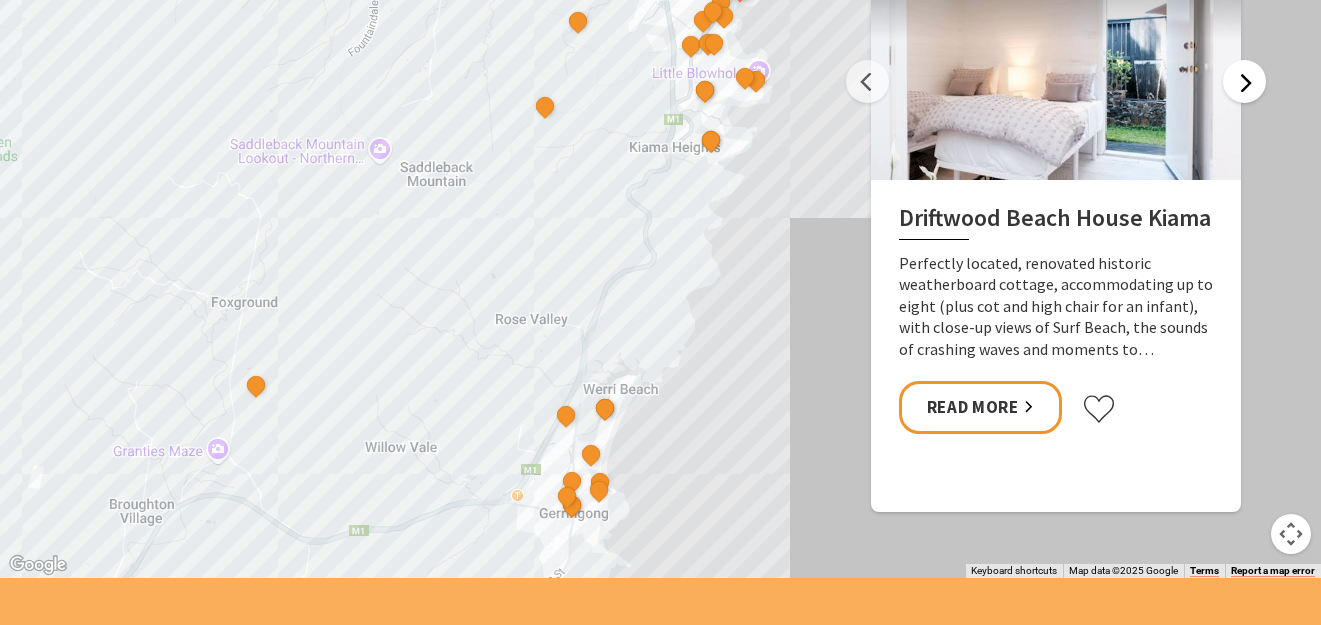 click on "Next" at bounding box center (1244, 81) 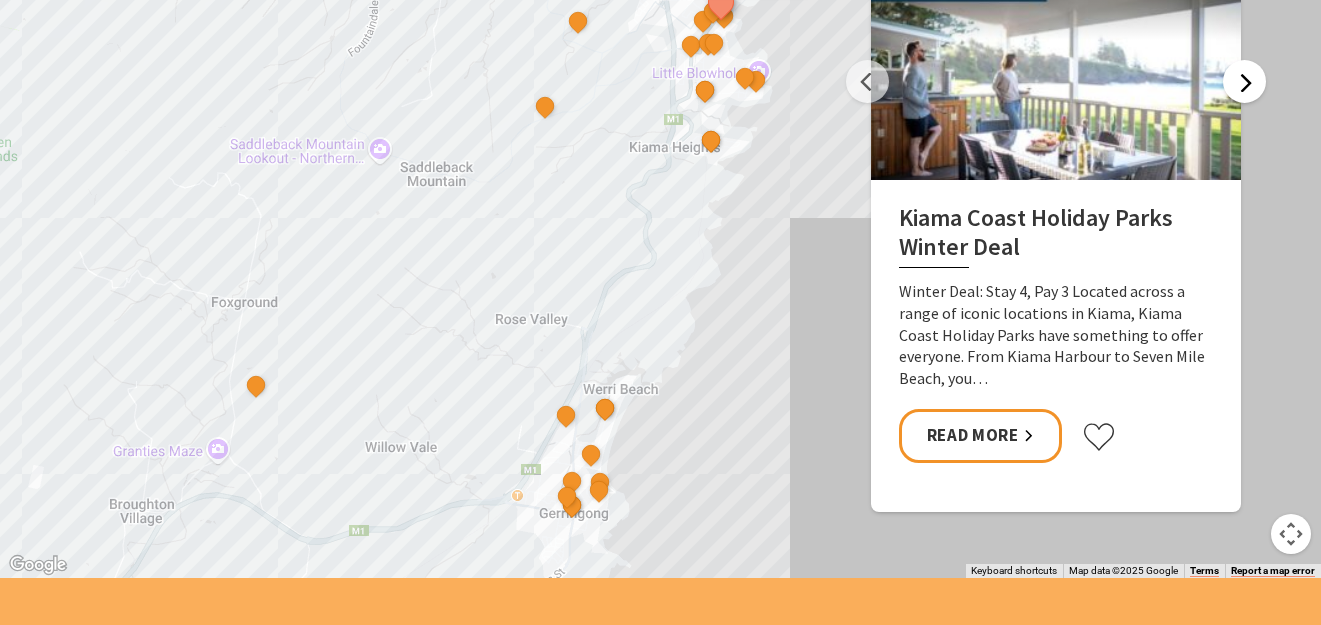 click on "Next" at bounding box center (1244, 81) 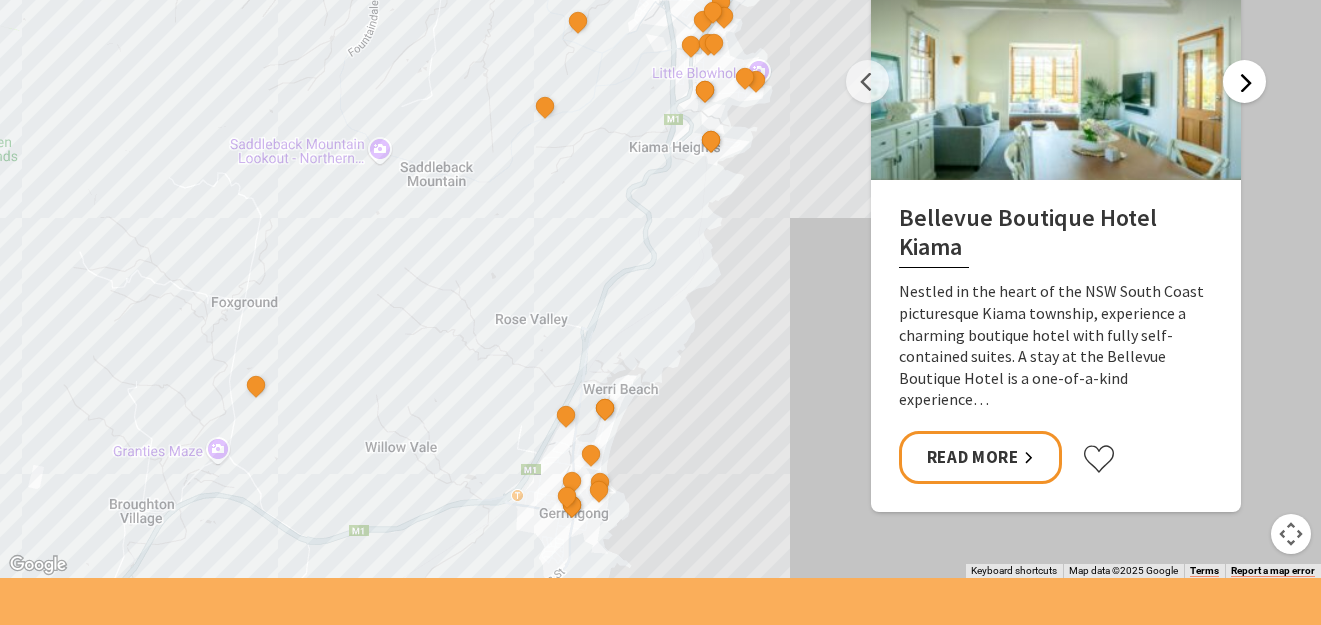 click on "Next" at bounding box center [1244, 81] 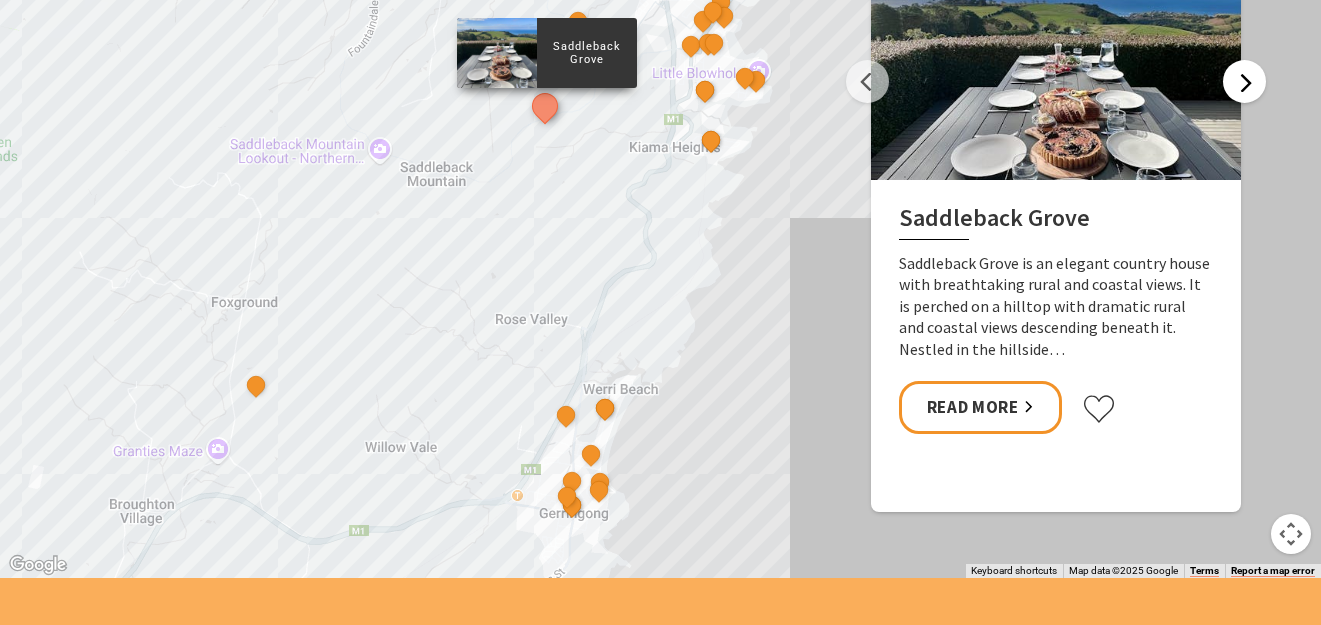 click on "Next" at bounding box center [1244, 81] 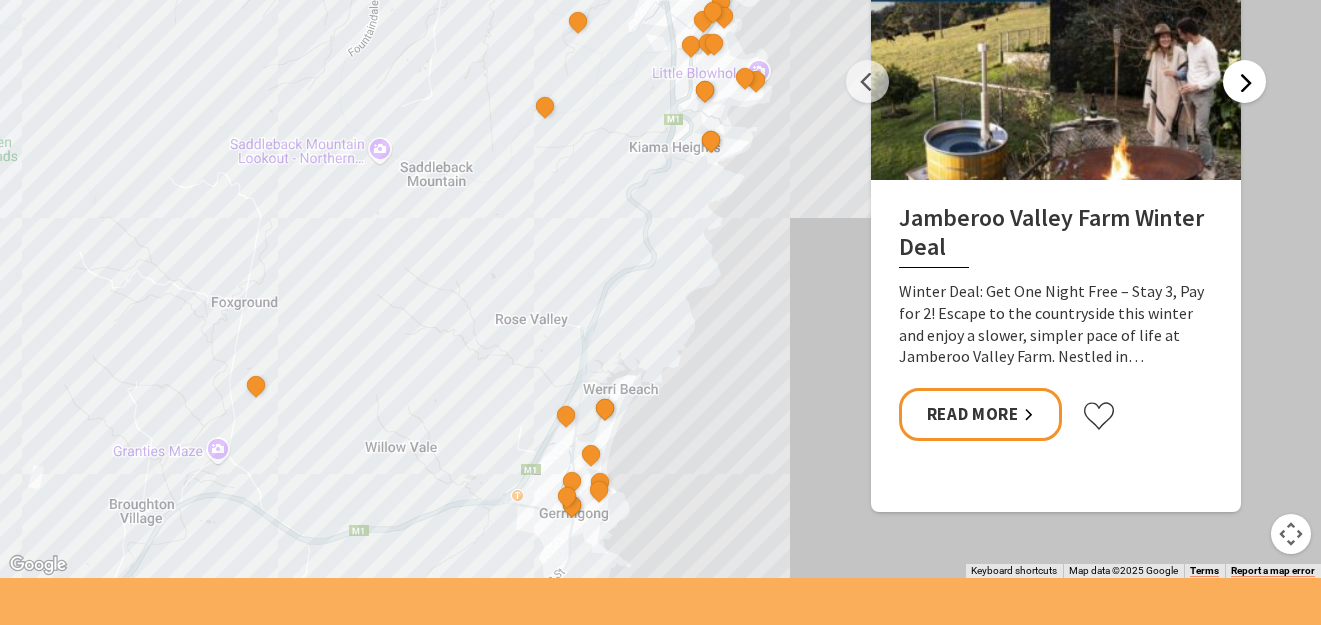 click on "Next" at bounding box center [1244, 81] 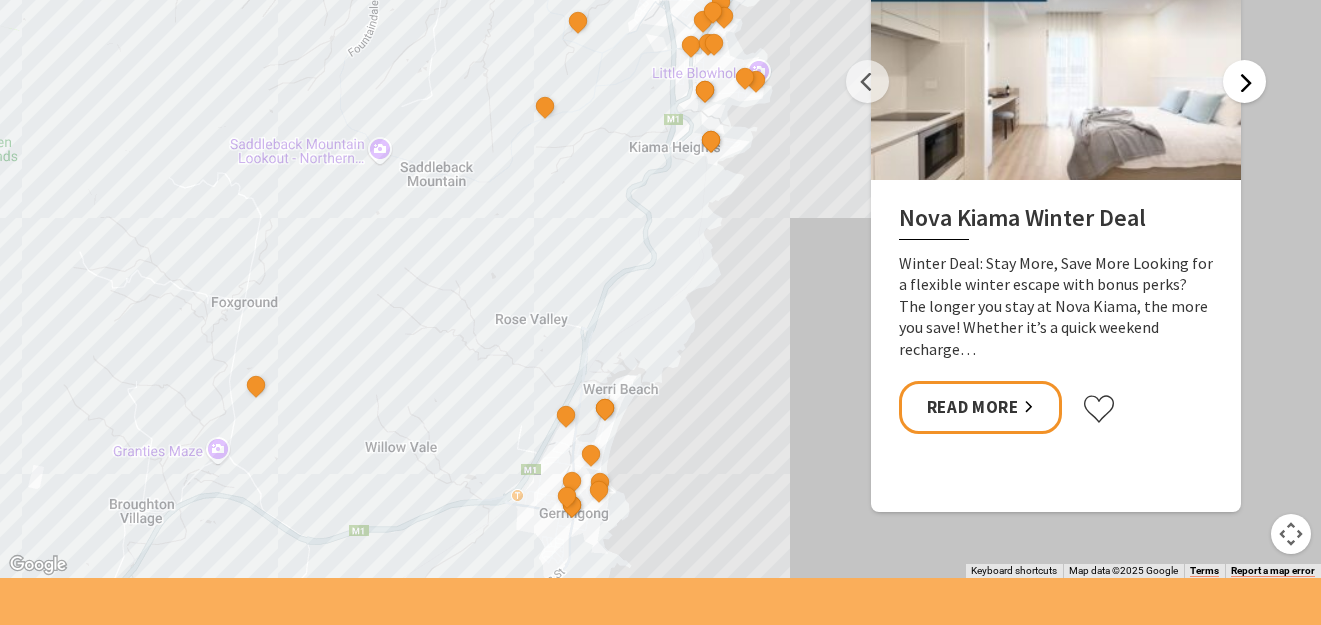 click on "Next" at bounding box center [1244, 81] 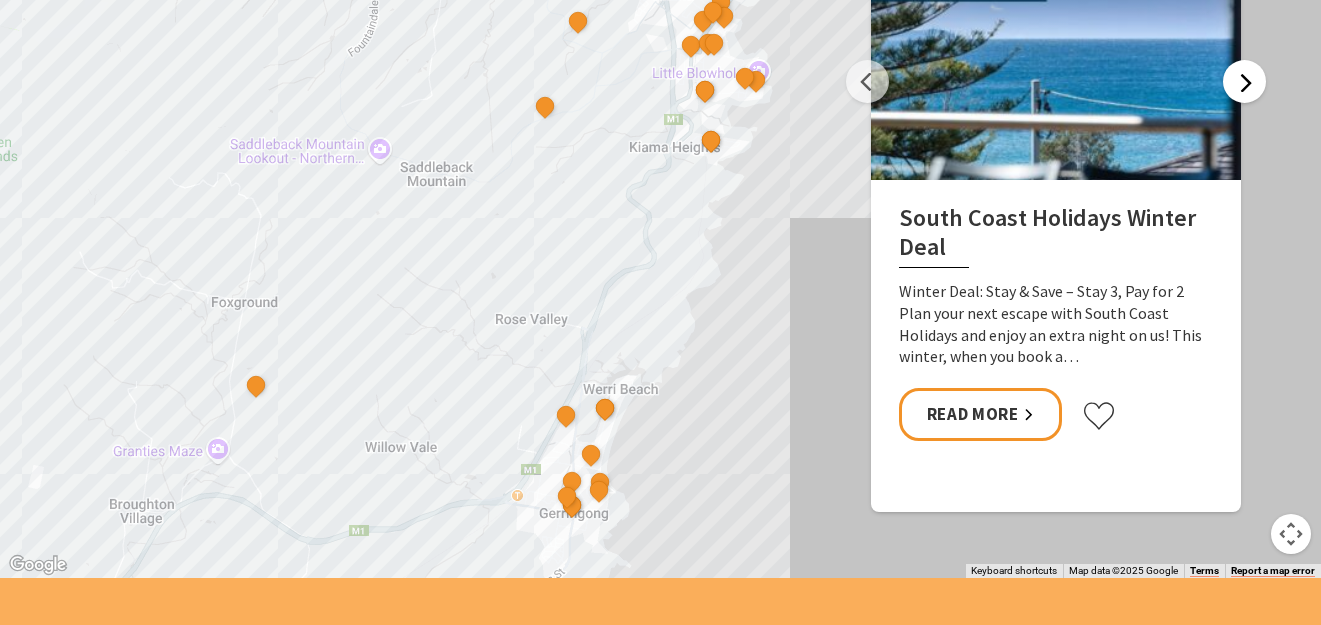 click on "Next" at bounding box center (1244, 81) 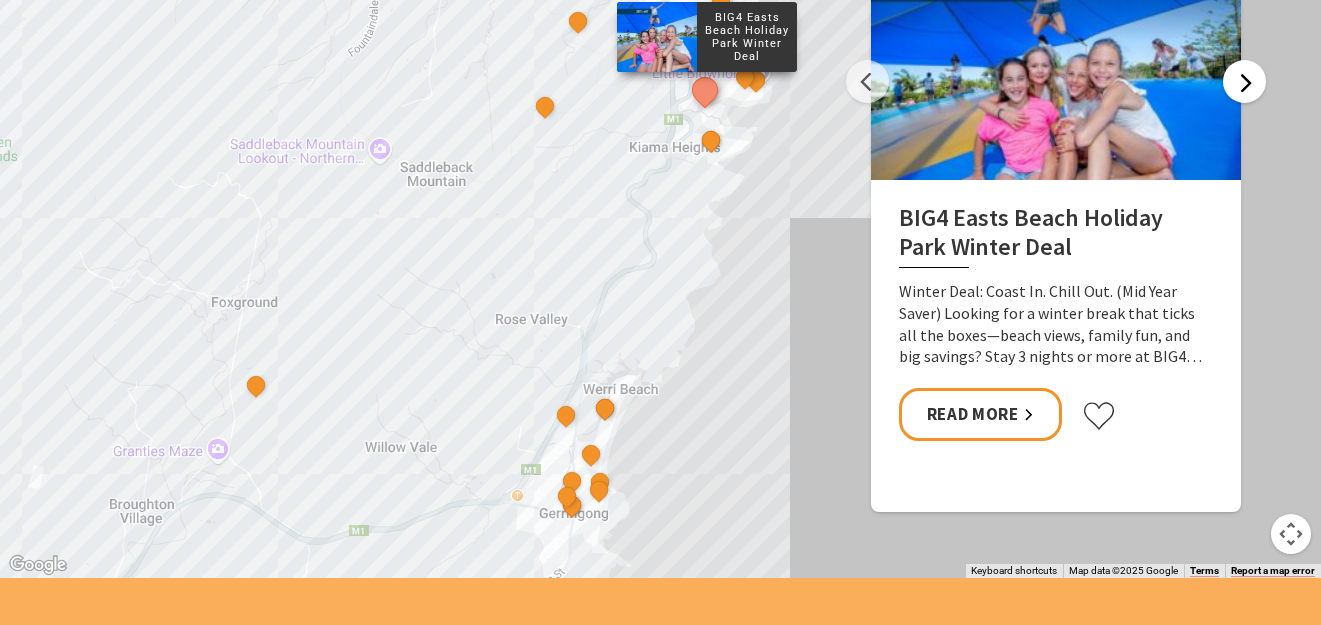 click on "Next" at bounding box center [1244, 81] 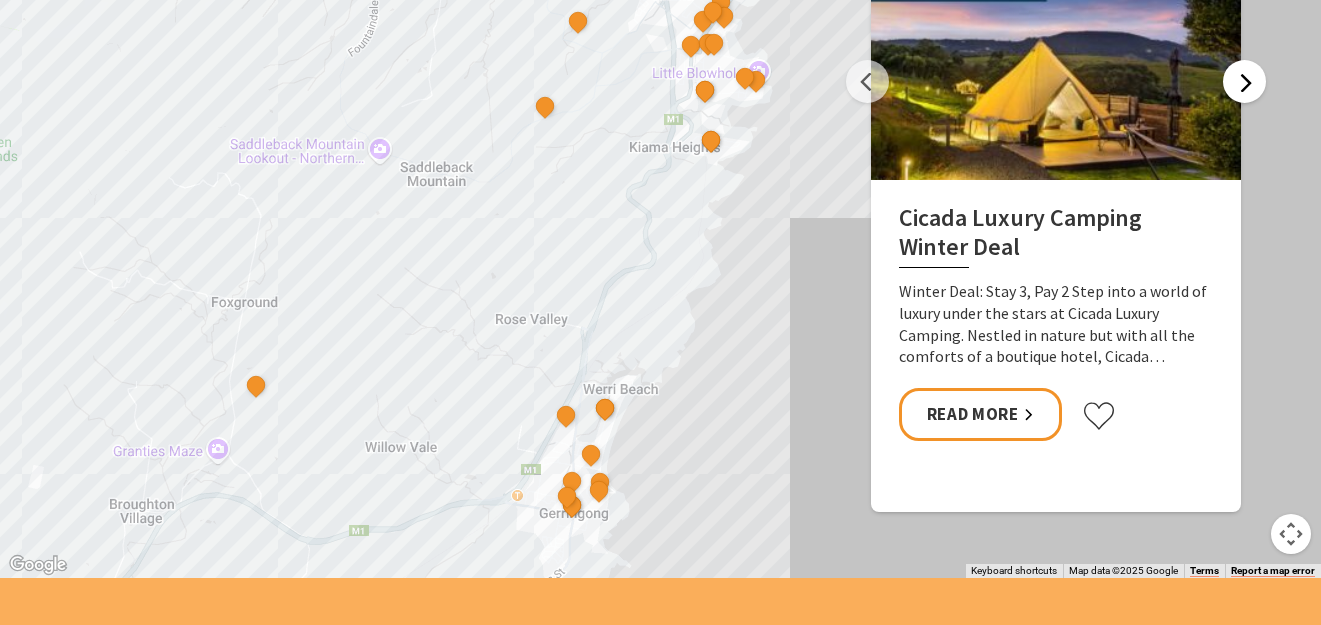 click on "Next" at bounding box center (1244, 81) 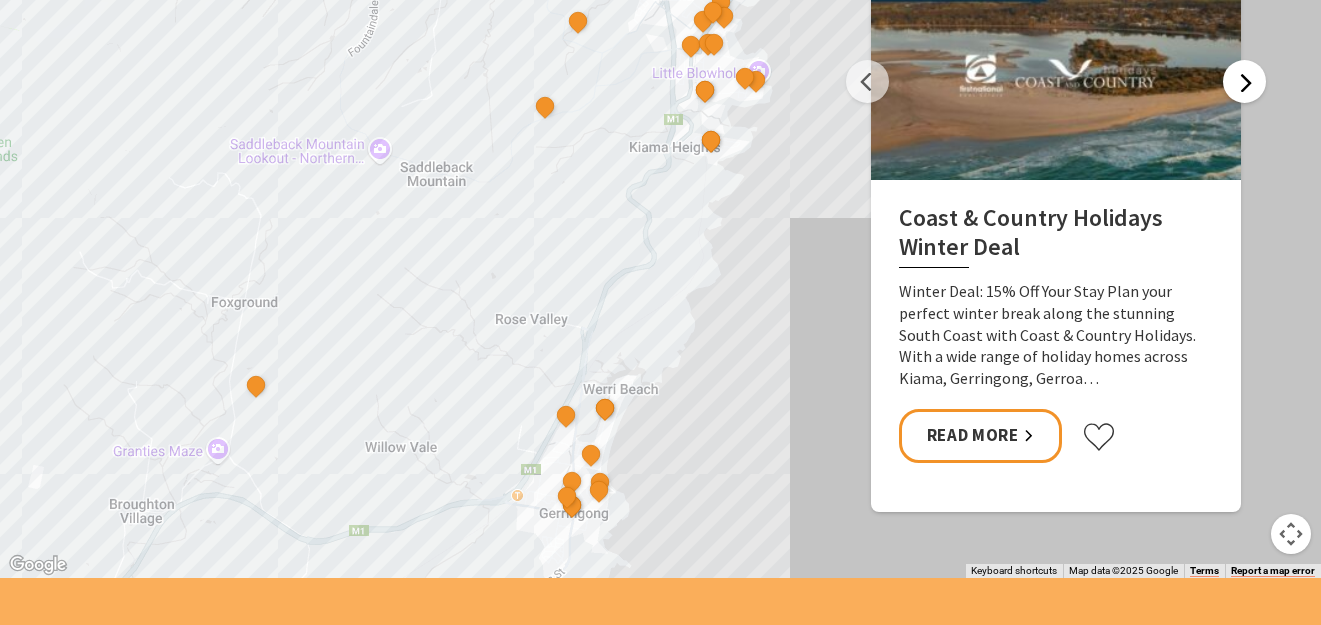 click on "Next" at bounding box center [1244, 81] 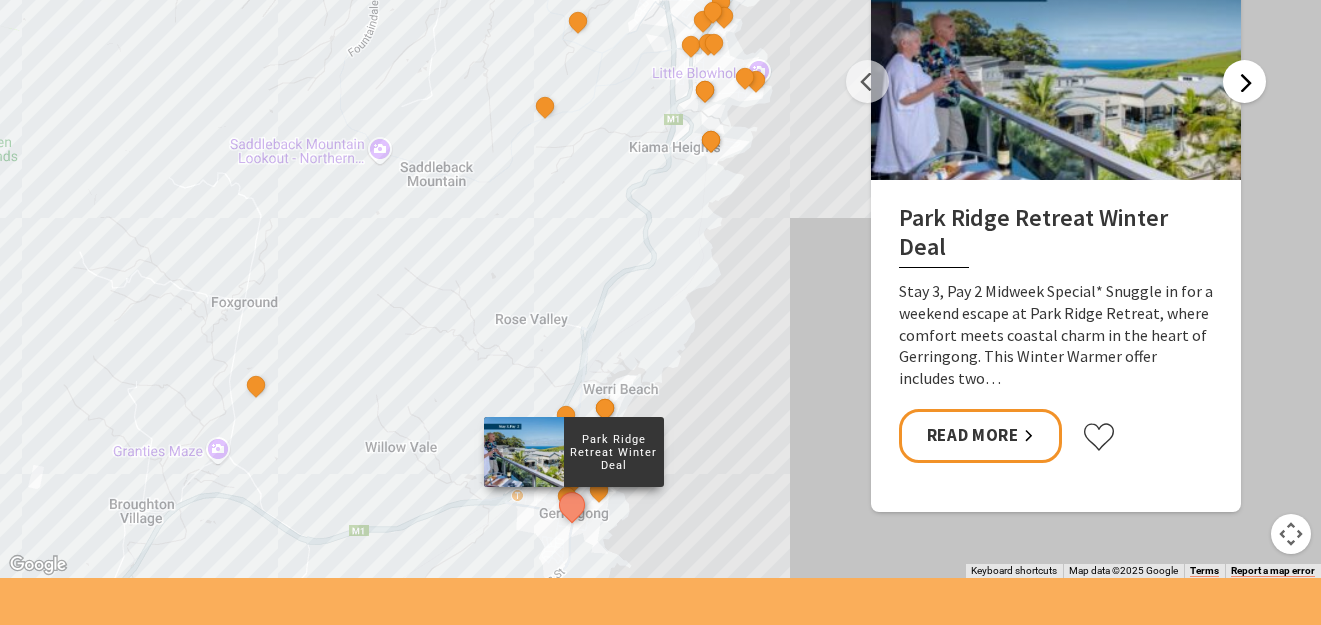 click on "Next" at bounding box center (1244, 81) 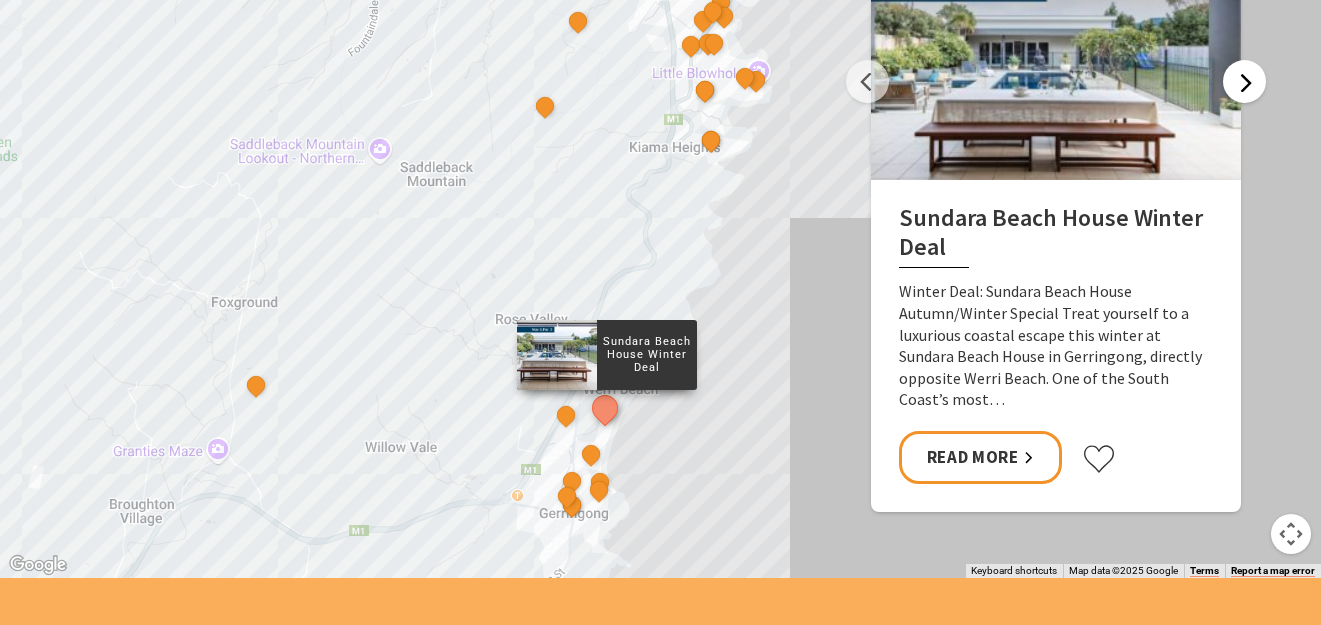 click on "Next" at bounding box center (1244, 81) 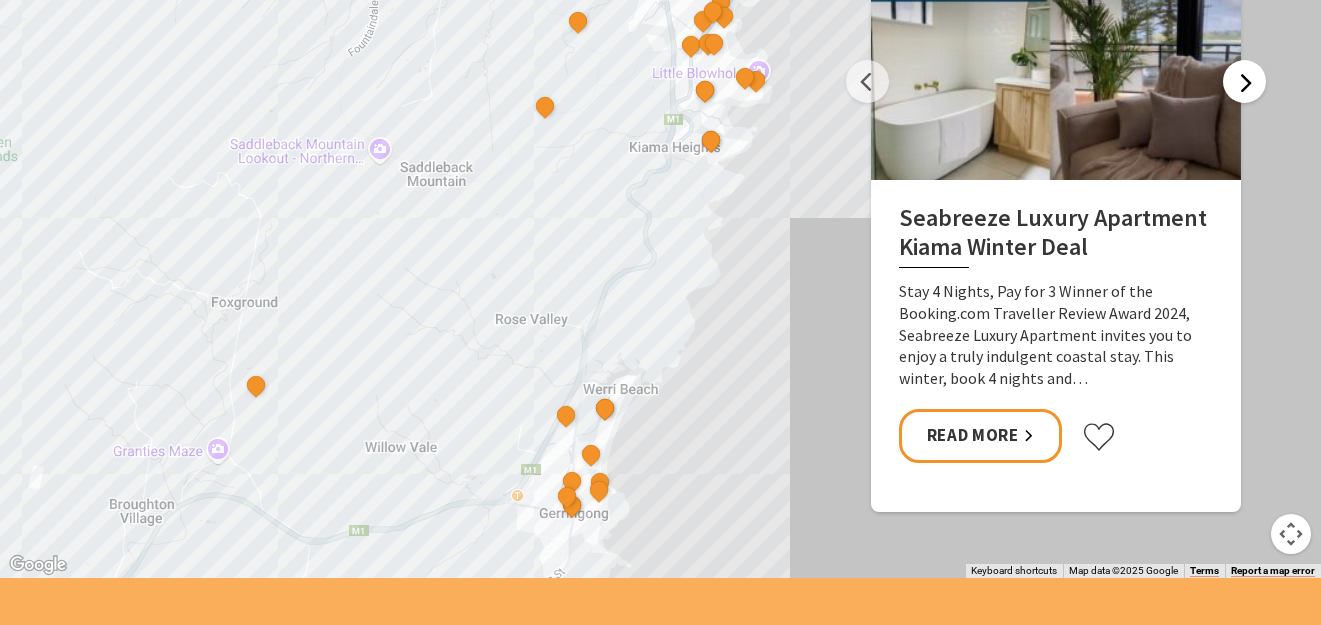 click on "Next" at bounding box center (1244, 81) 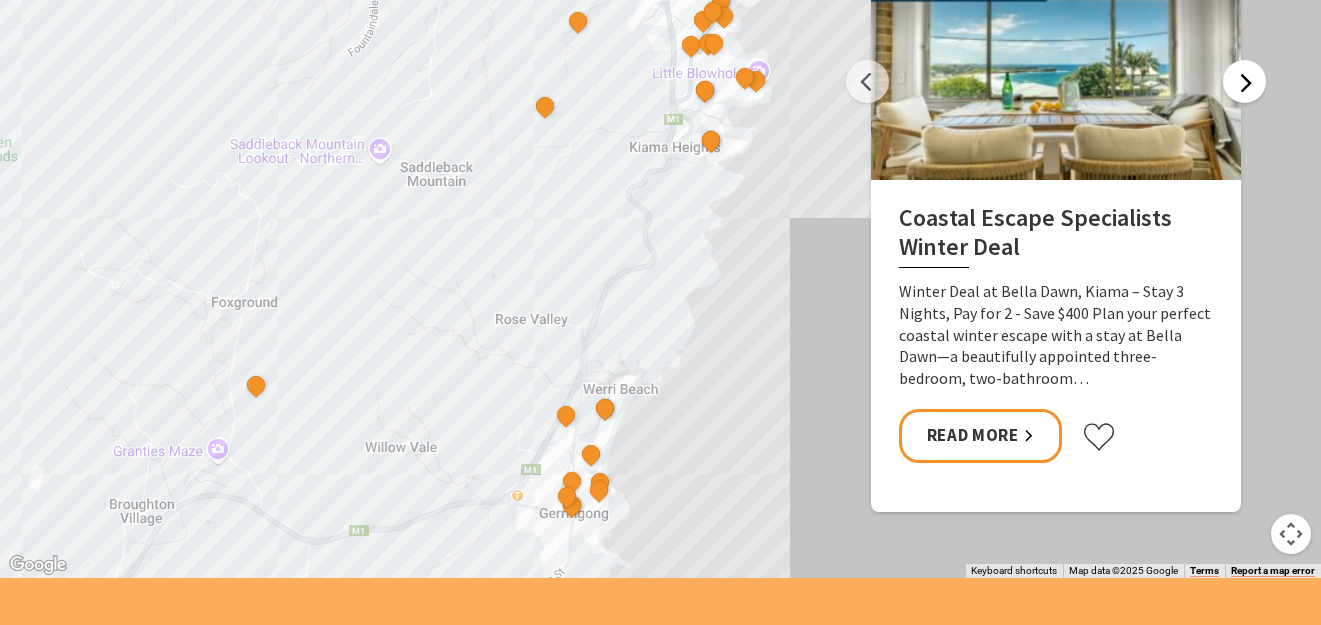 click on "Next" at bounding box center [1244, 81] 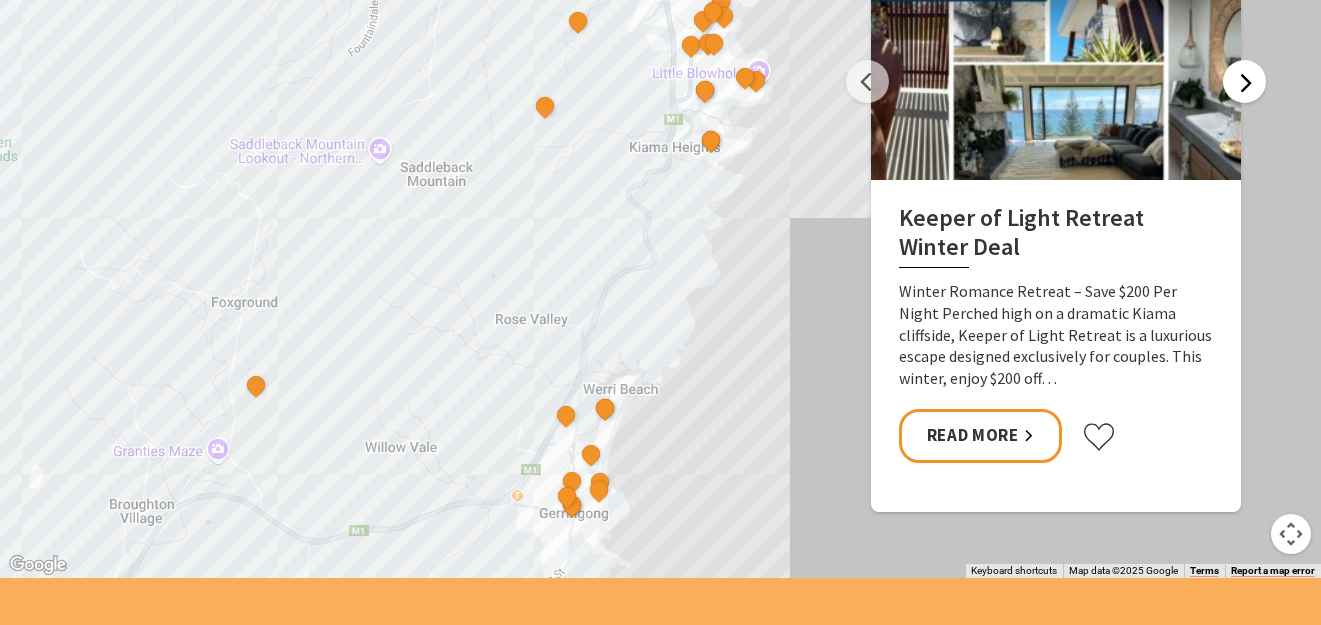 click on "Next" at bounding box center (1244, 81) 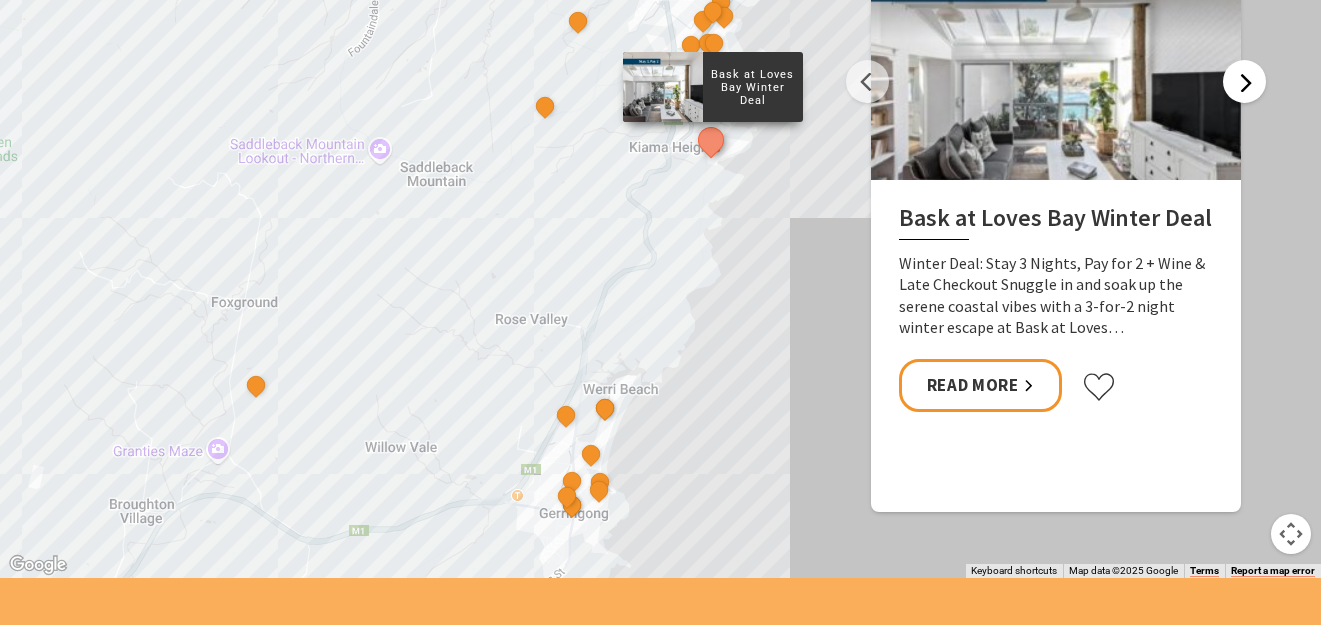 click on "Next" at bounding box center (1244, 81) 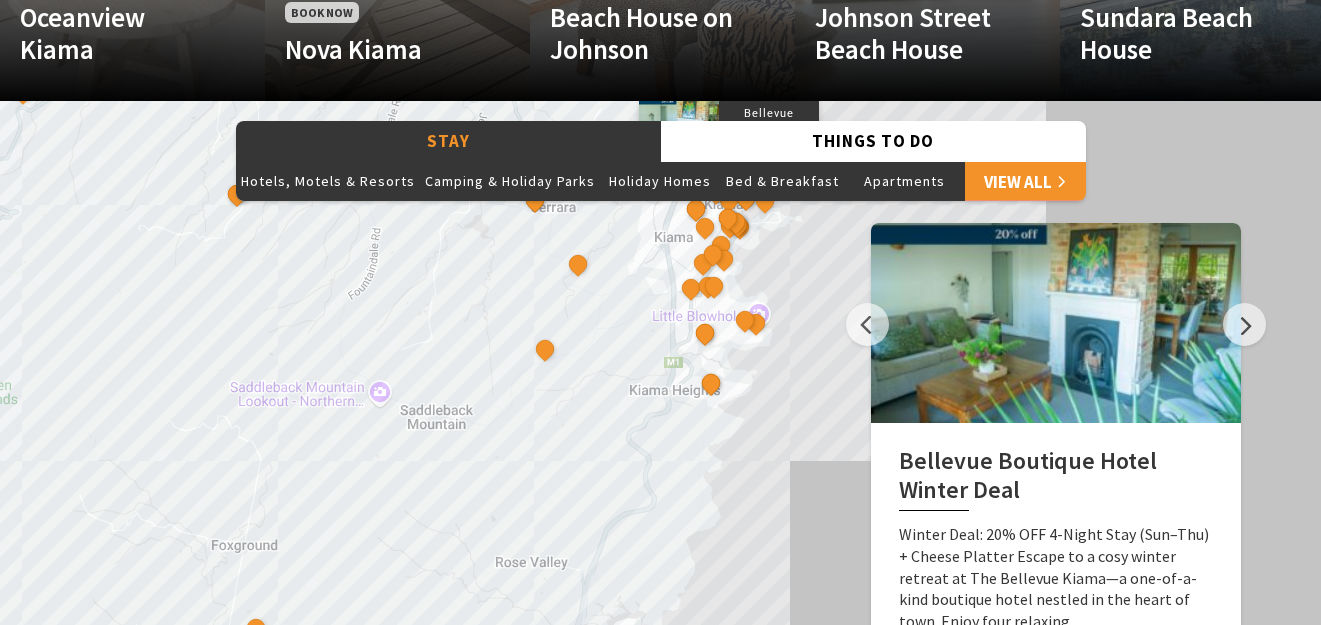 scroll, scrollTop: 1480, scrollLeft: 0, axis: vertical 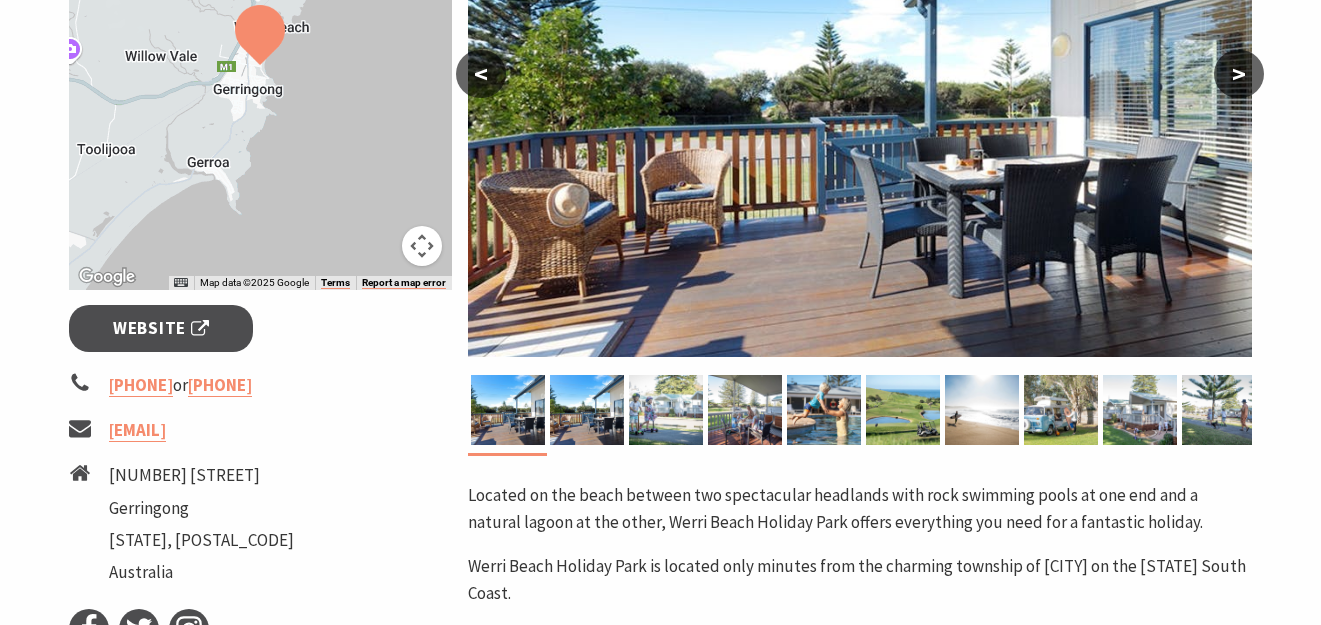 click on ">" at bounding box center [1239, 74] 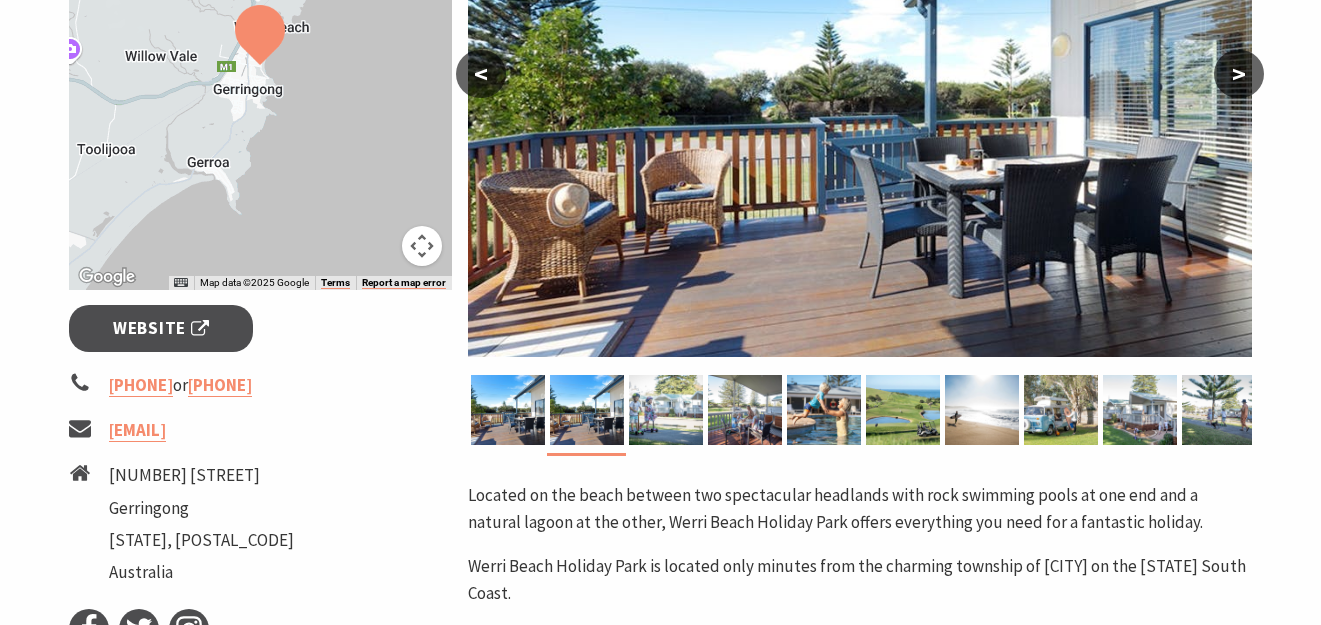 click on ">" at bounding box center (1239, 74) 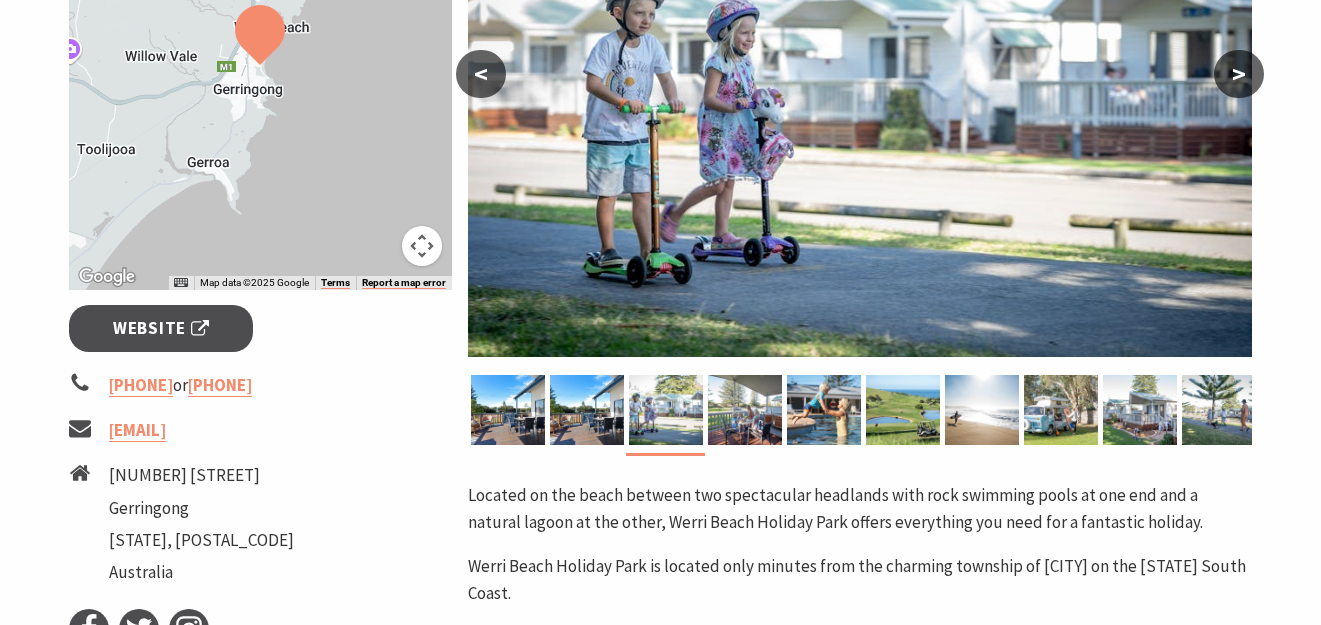 click on ">" at bounding box center (1239, 74) 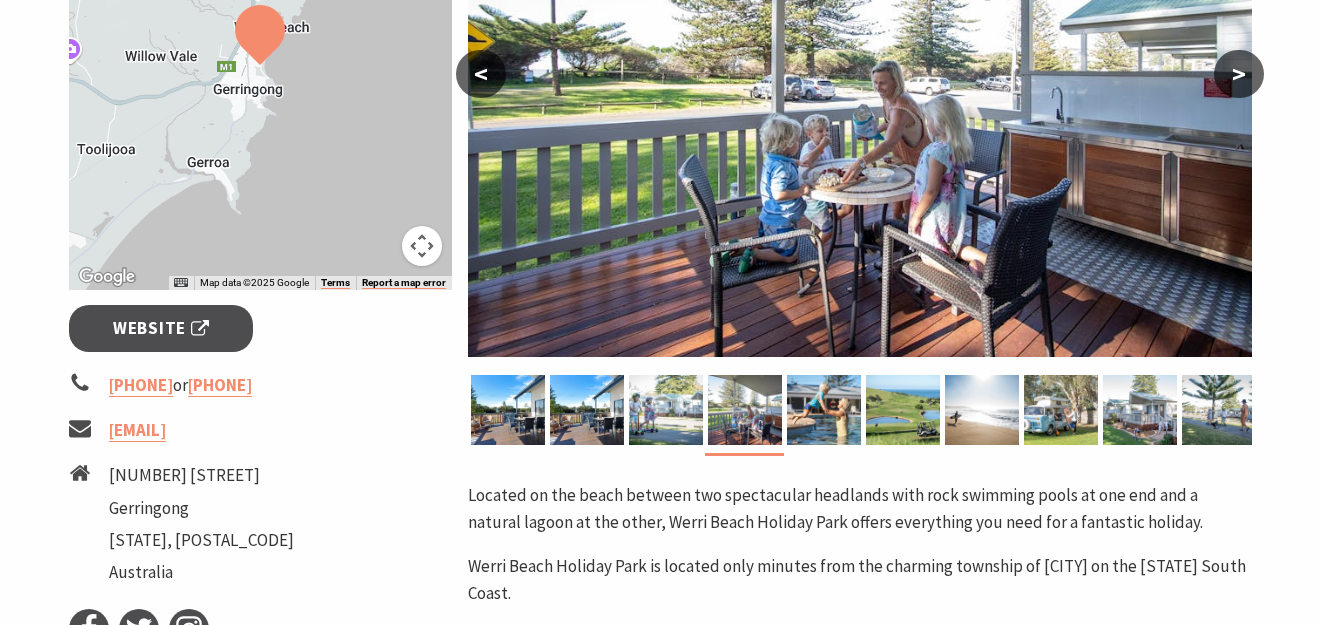 click on ">" at bounding box center [1239, 74] 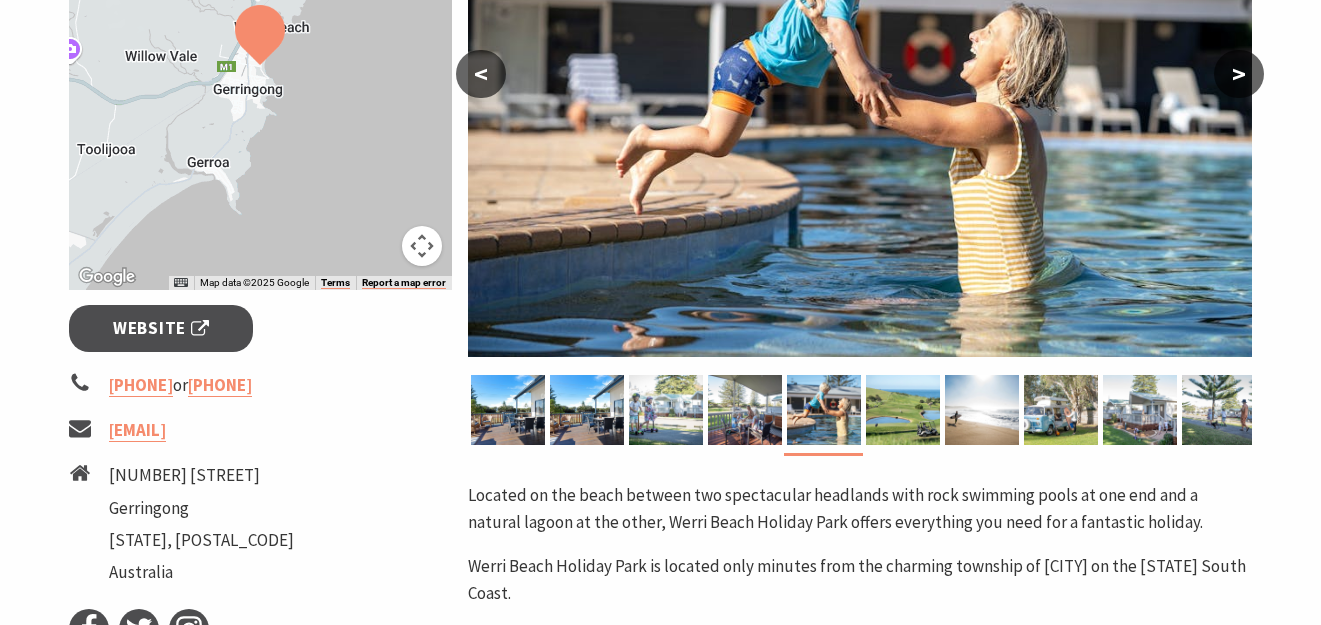 click on ">" at bounding box center (1239, 74) 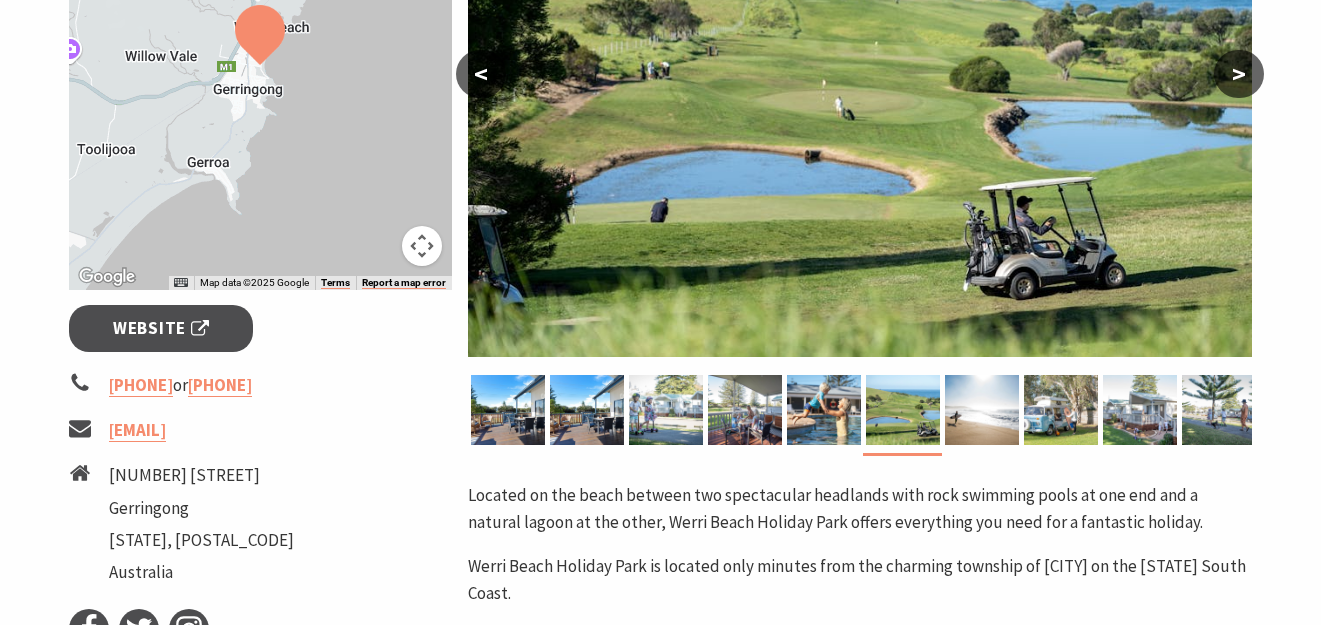 click on ">" at bounding box center [1239, 74] 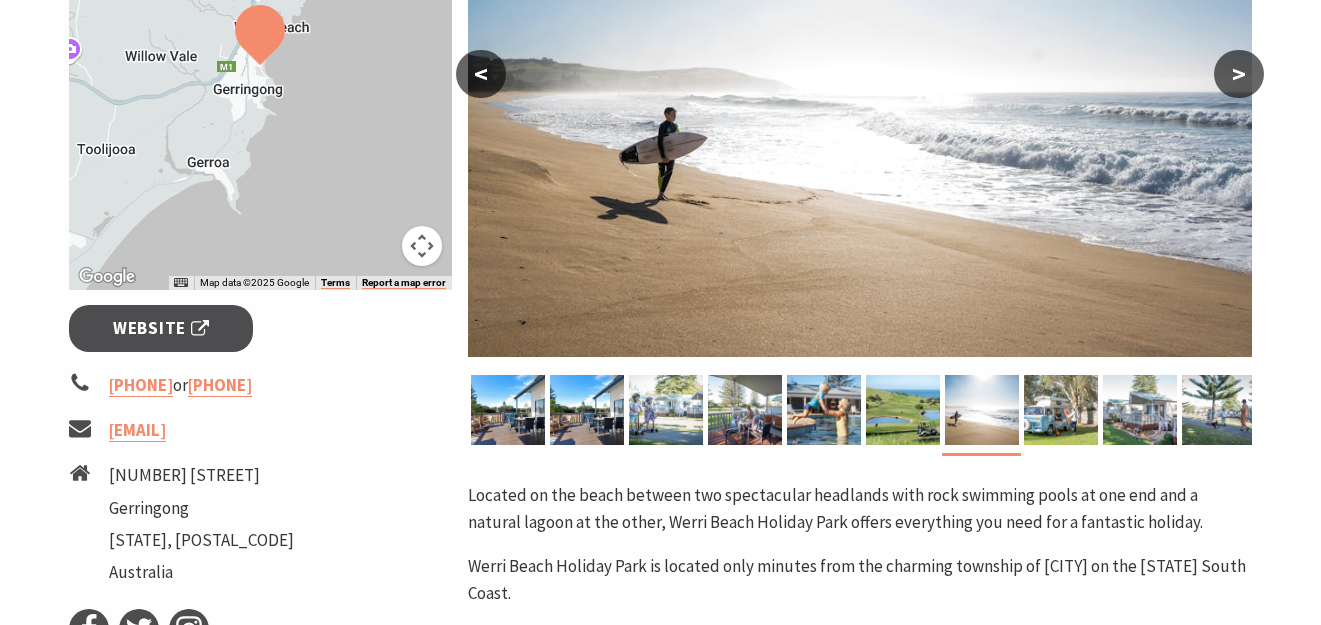click on ">" at bounding box center [1239, 74] 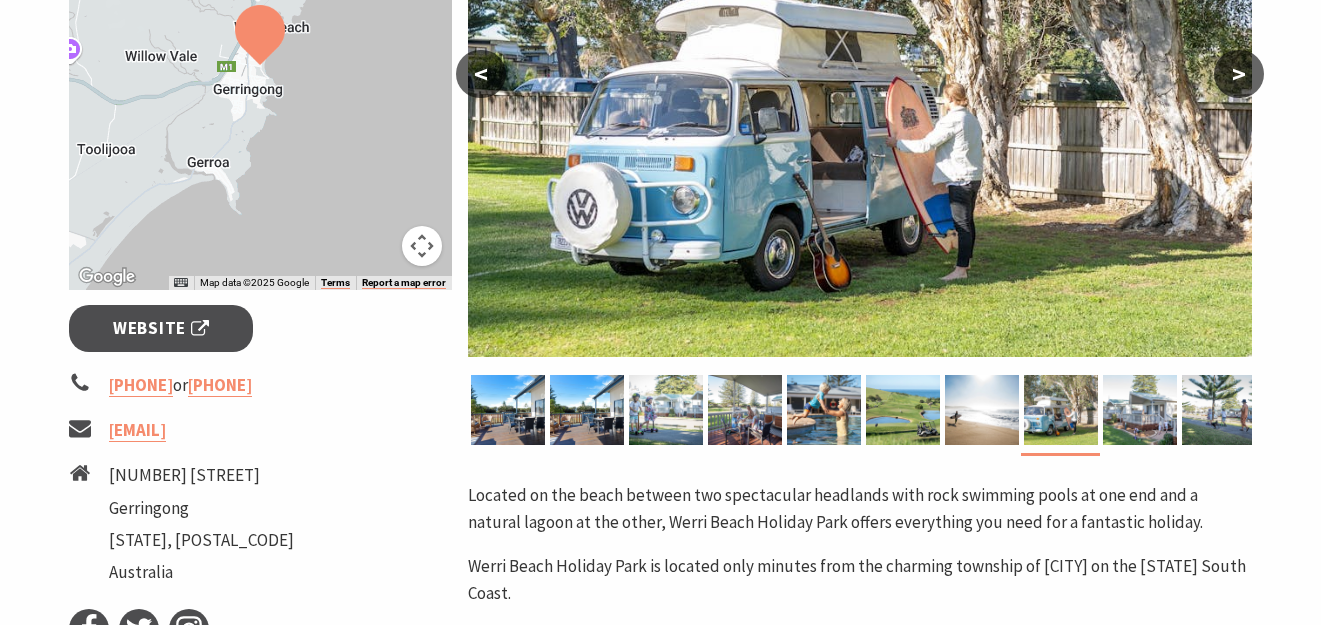 click on ">" at bounding box center [1239, 74] 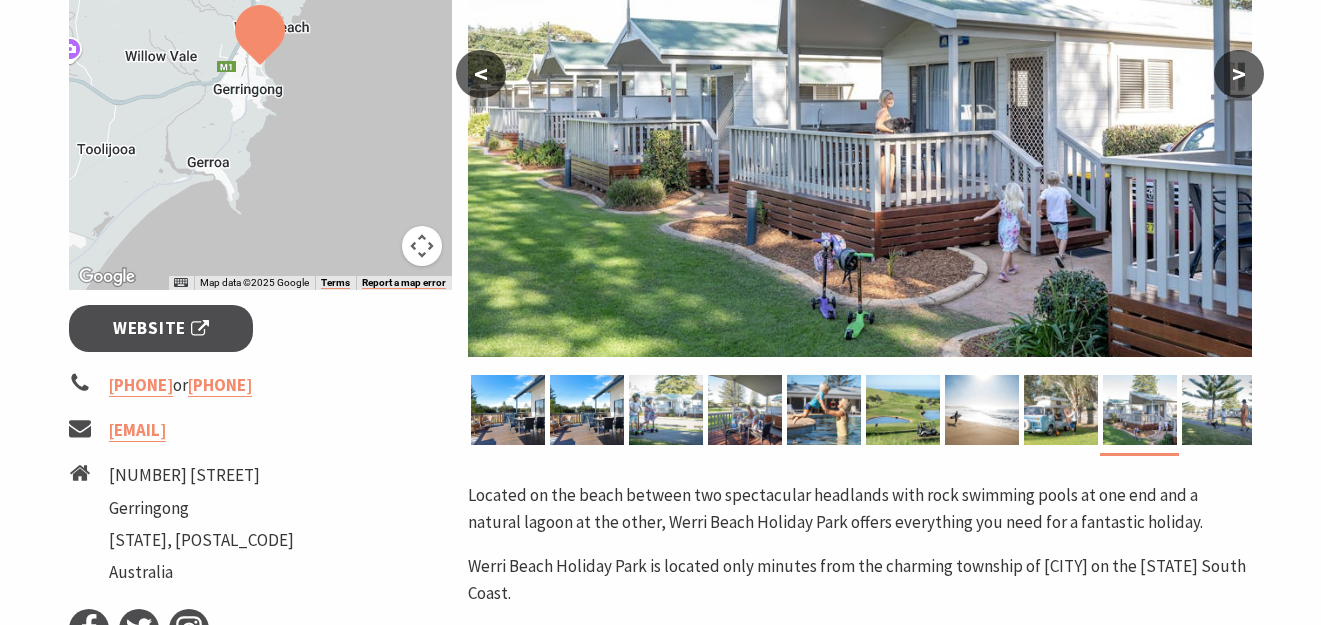 click on ">" at bounding box center [1239, 74] 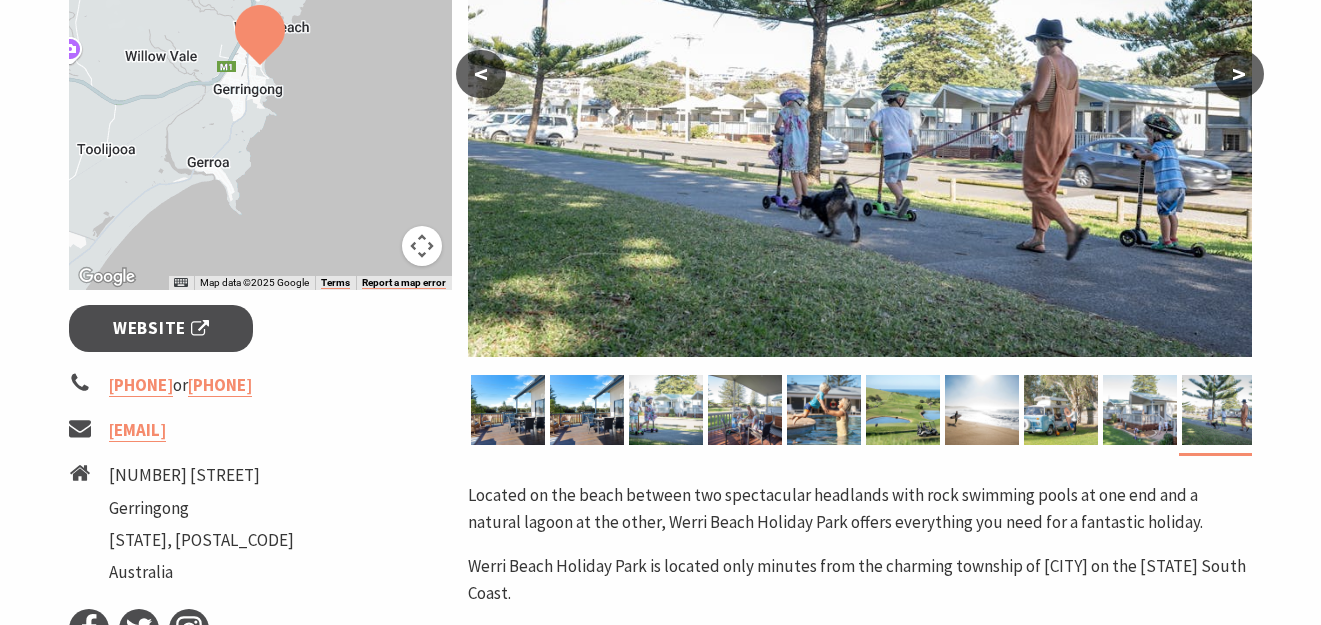 click on ">" at bounding box center (1239, 74) 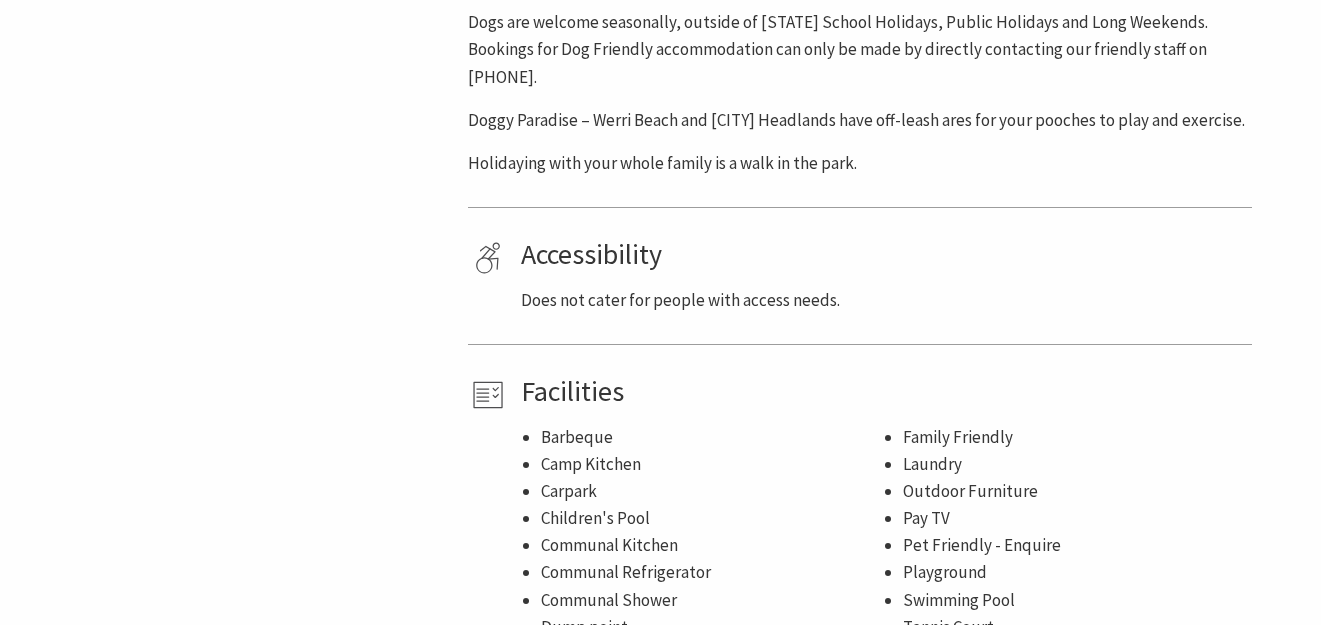 scroll, scrollTop: 1387, scrollLeft: 0, axis: vertical 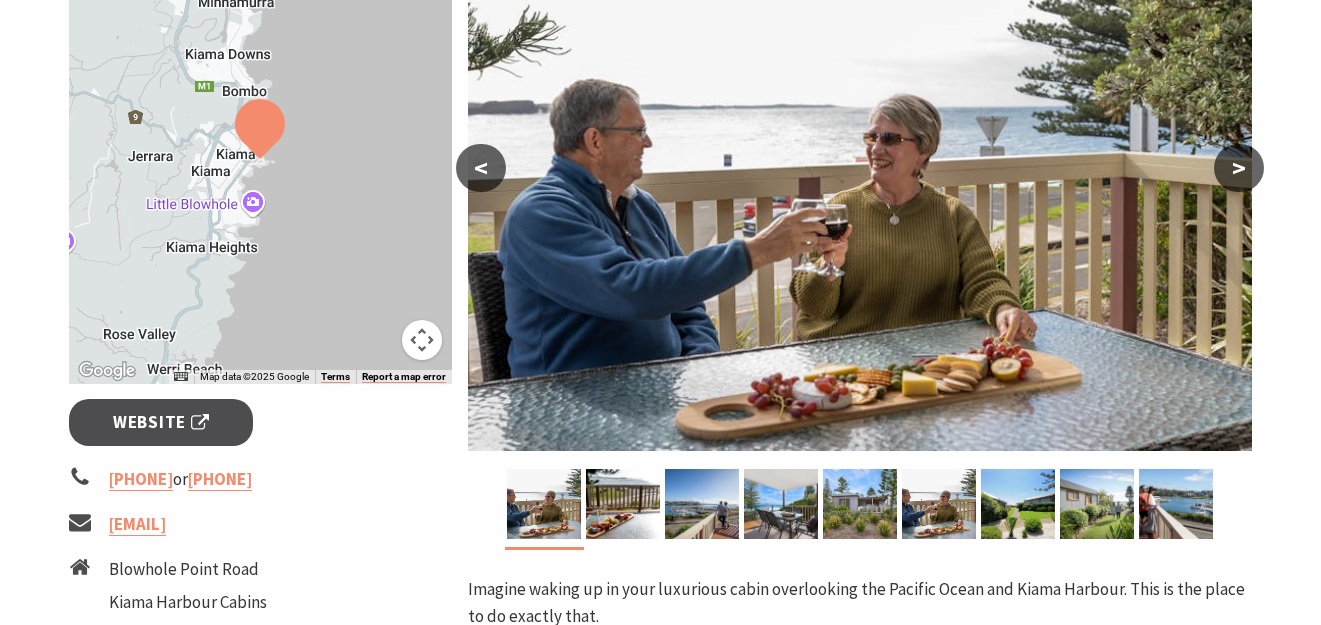 click on ">" at bounding box center [1239, 168] 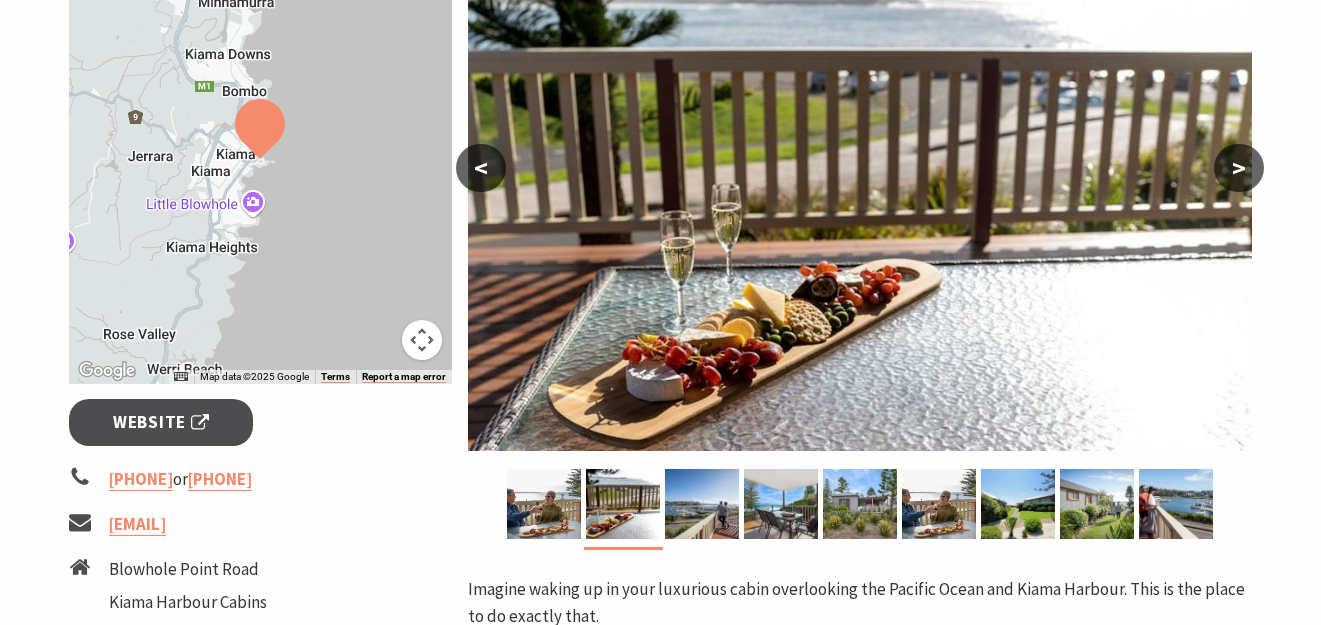 click on ">" at bounding box center (1239, 168) 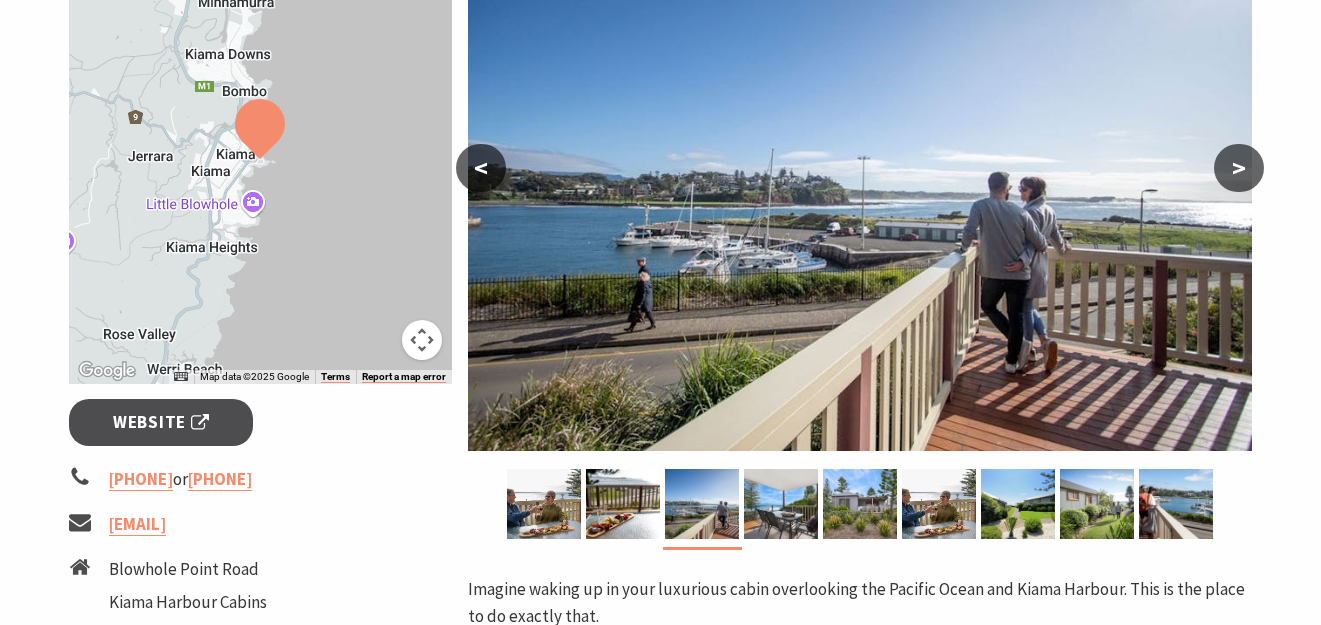 click on ">" at bounding box center [1239, 168] 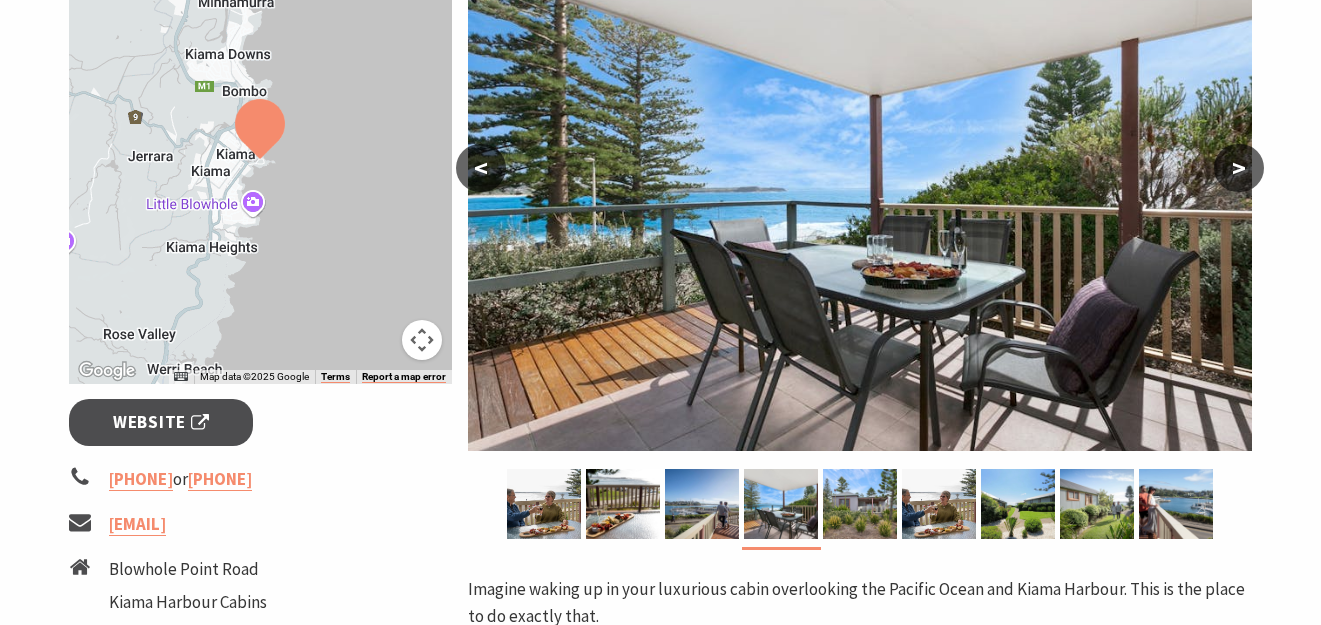 click on ">" at bounding box center (1239, 168) 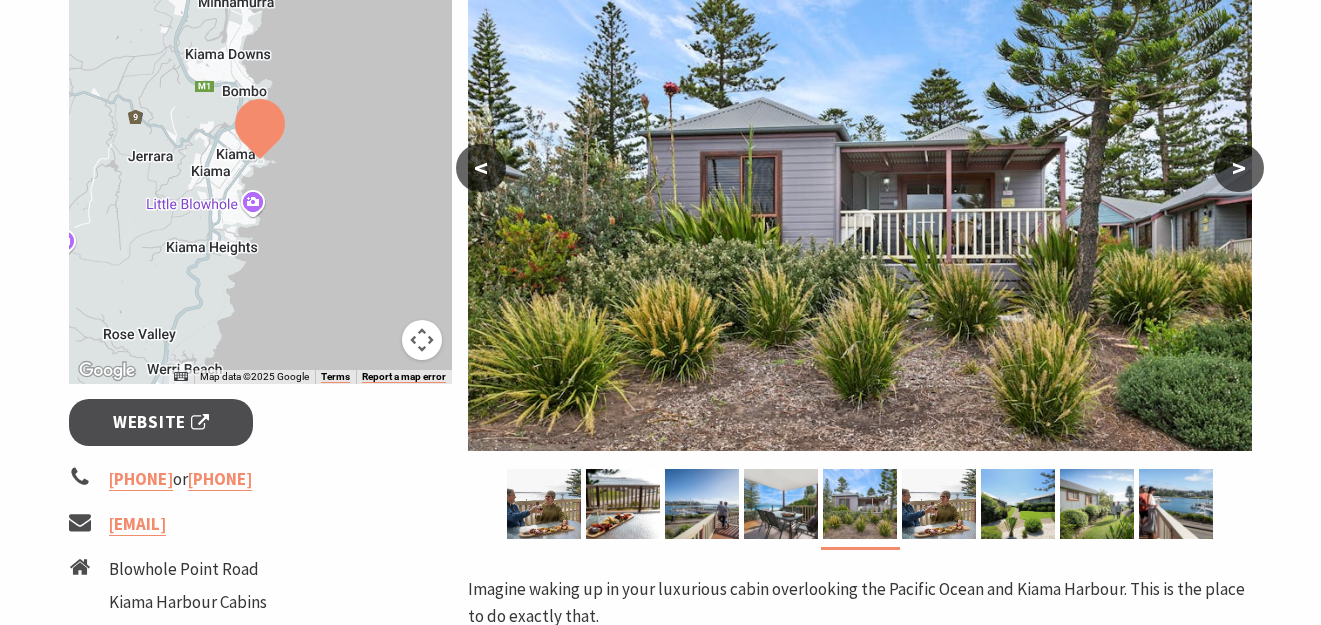 click on ">" at bounding box center [1239, 168] 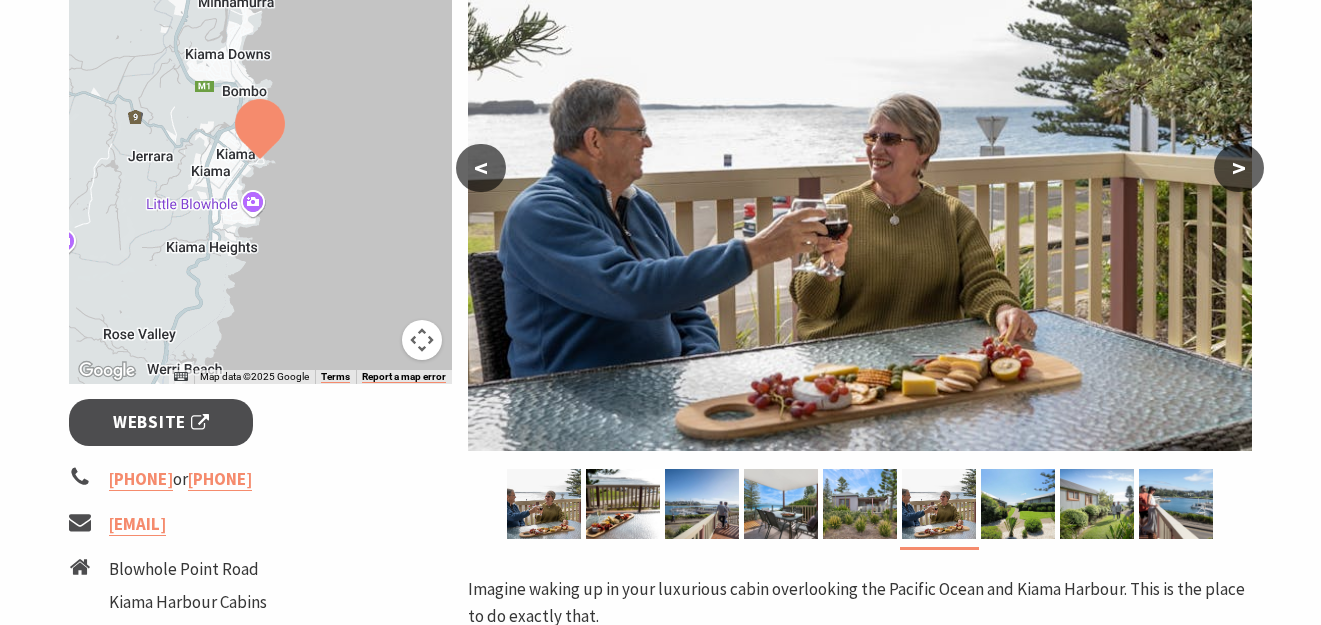 click on ">" at bounding box center [1239, 168] 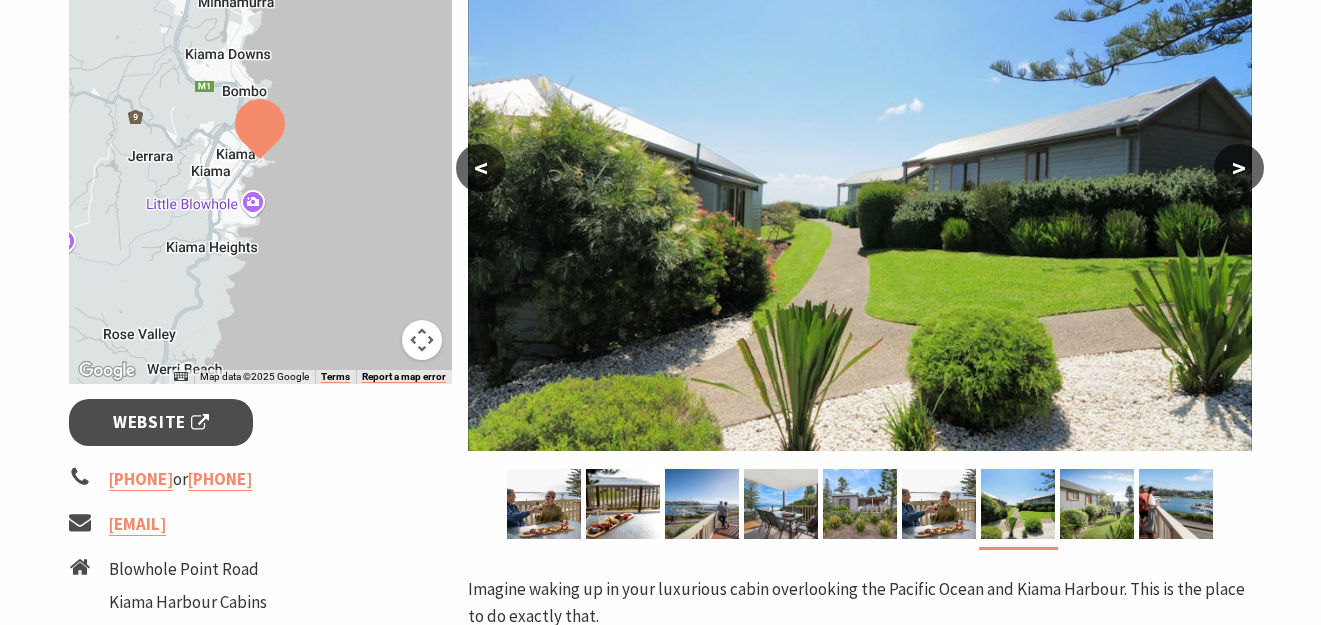 click on ">" at bounding box center [1239, 168] 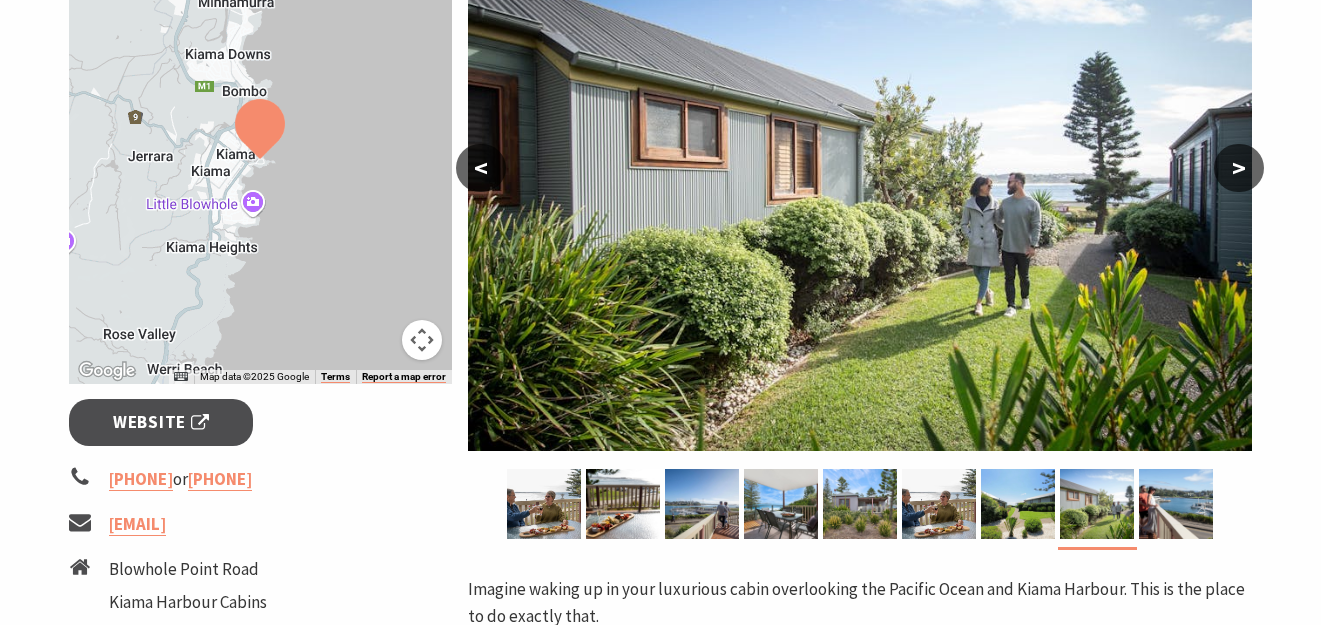 click on ">" at bounding box center (1239, 168) 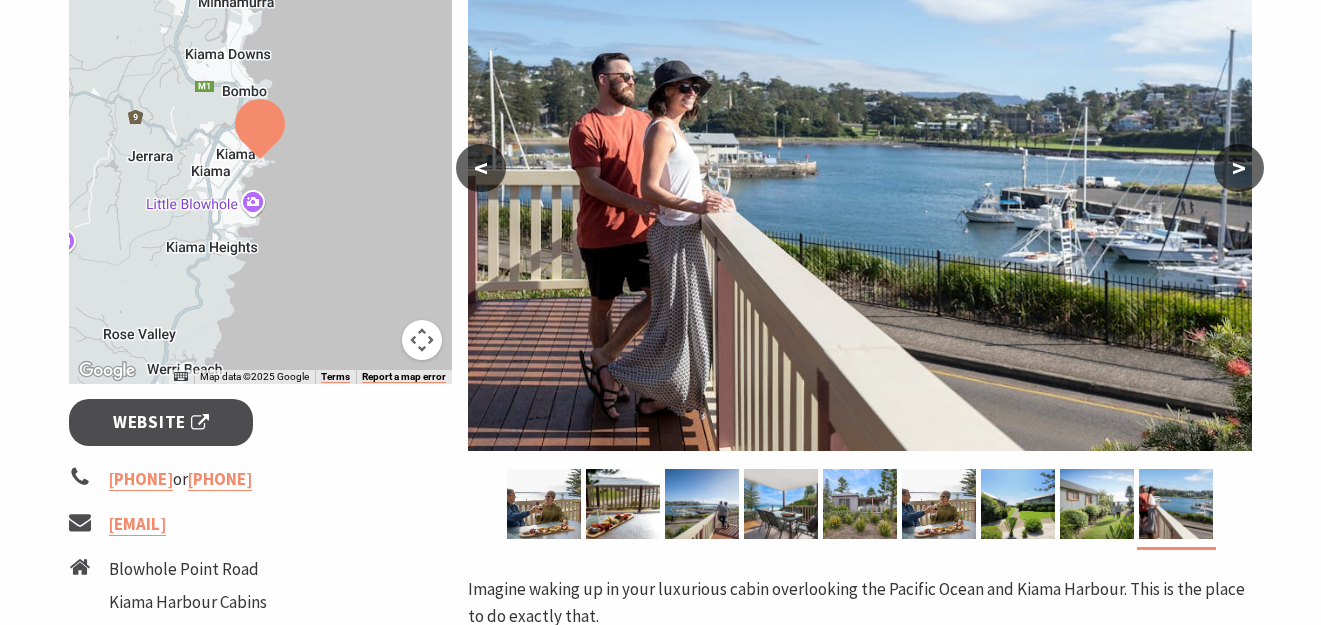 click on ">" at bounding box center (1239, 168) 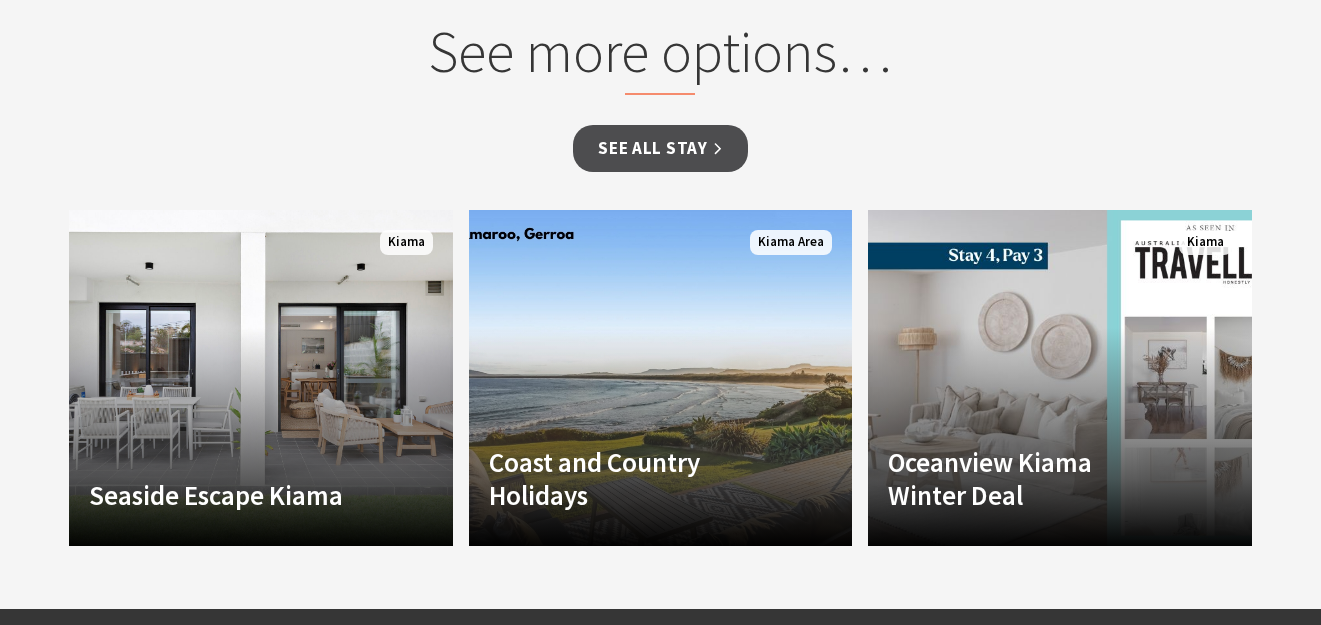 scroll, scrollTop: 1827, scrollLeft: 0, axis: vertical 